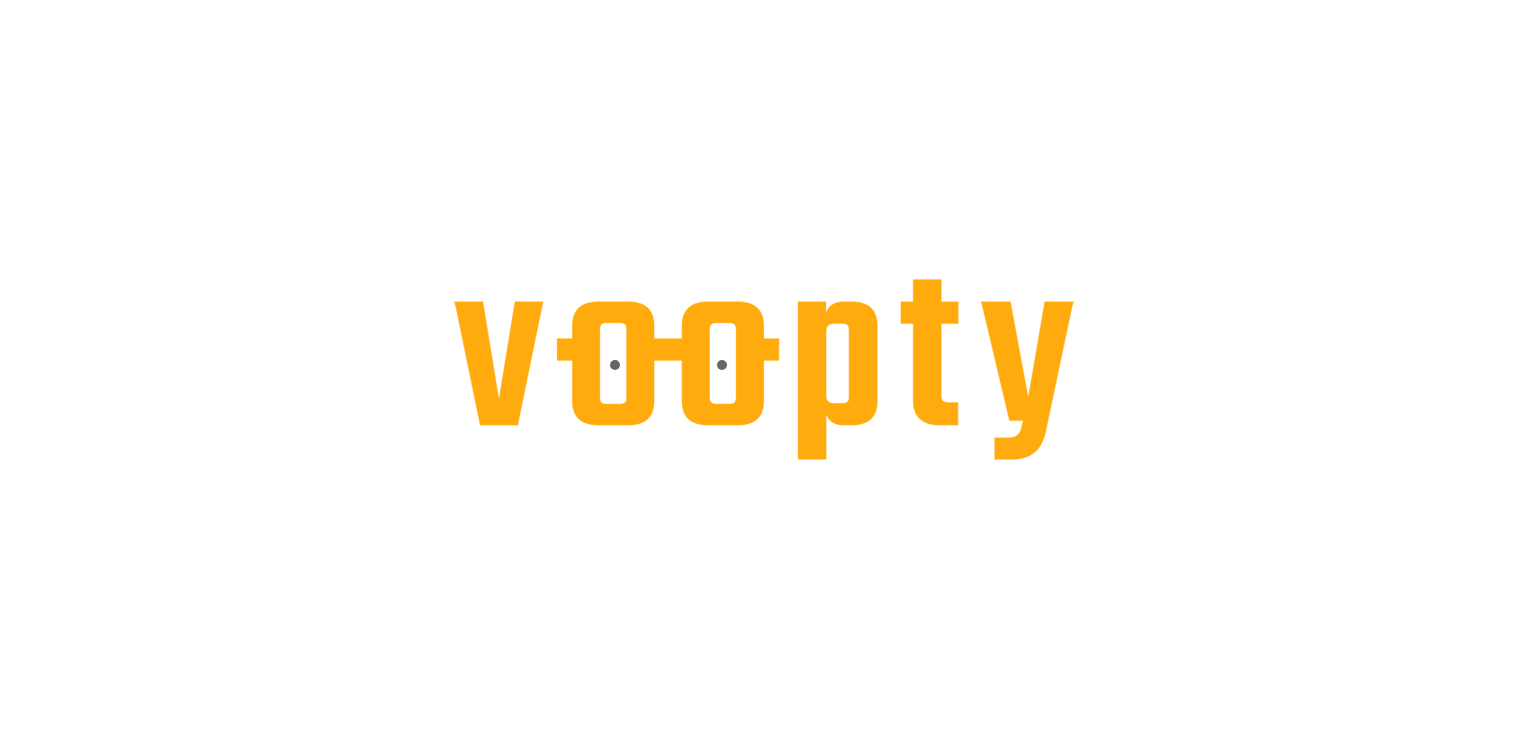 scroll, scrollTop: 0, scrollLeft: 0, axis: both 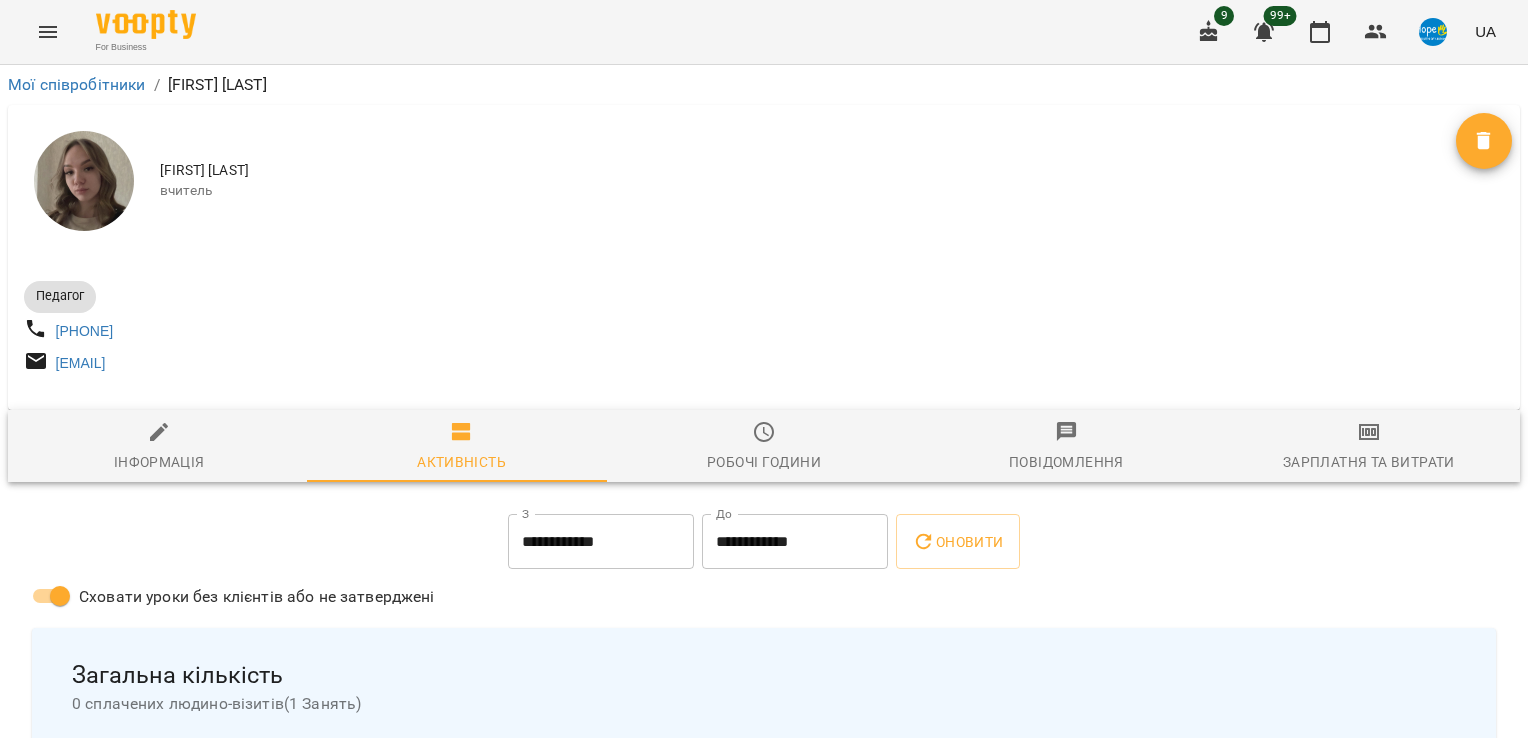 click 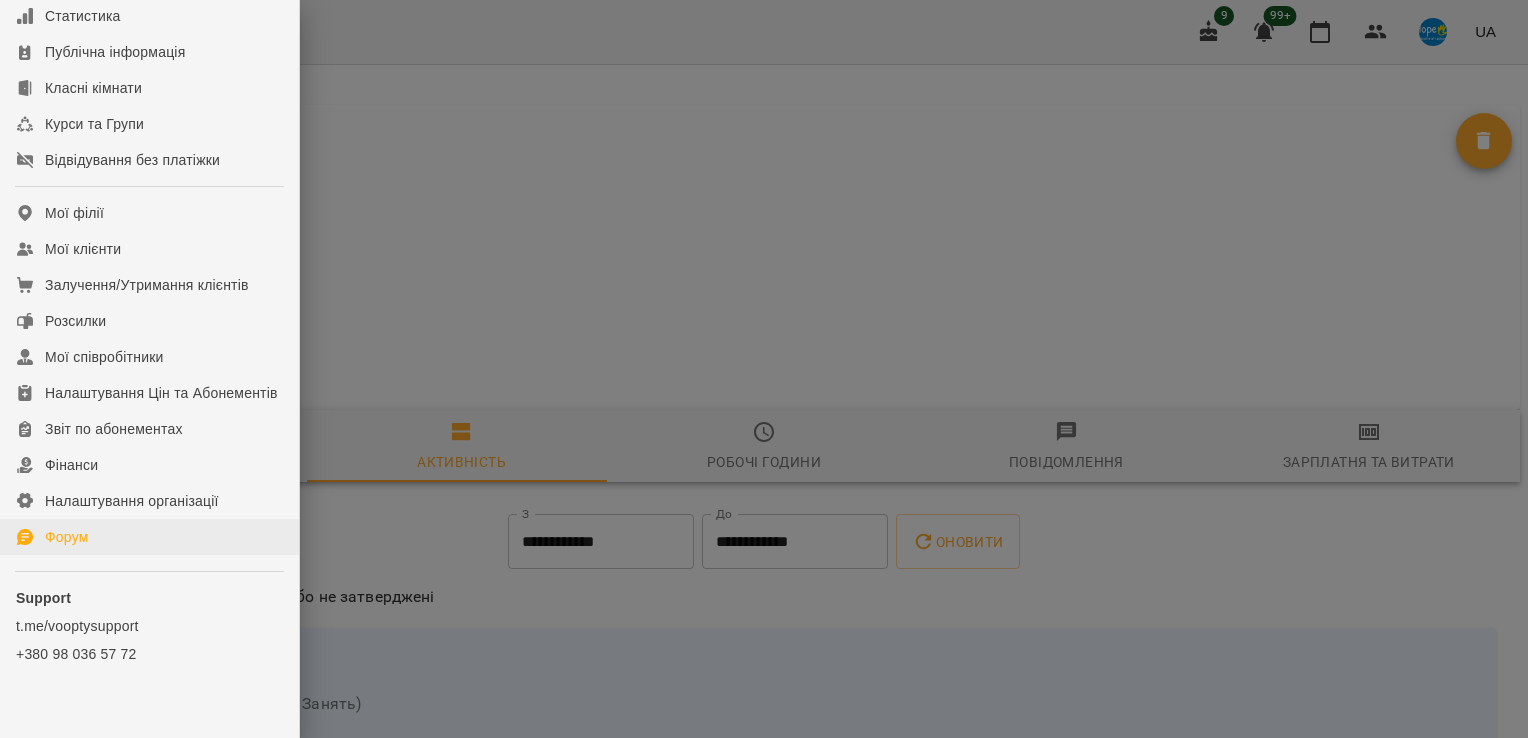 scroll, scrollTop: 200, scrollLeft: 0, axis: vertical 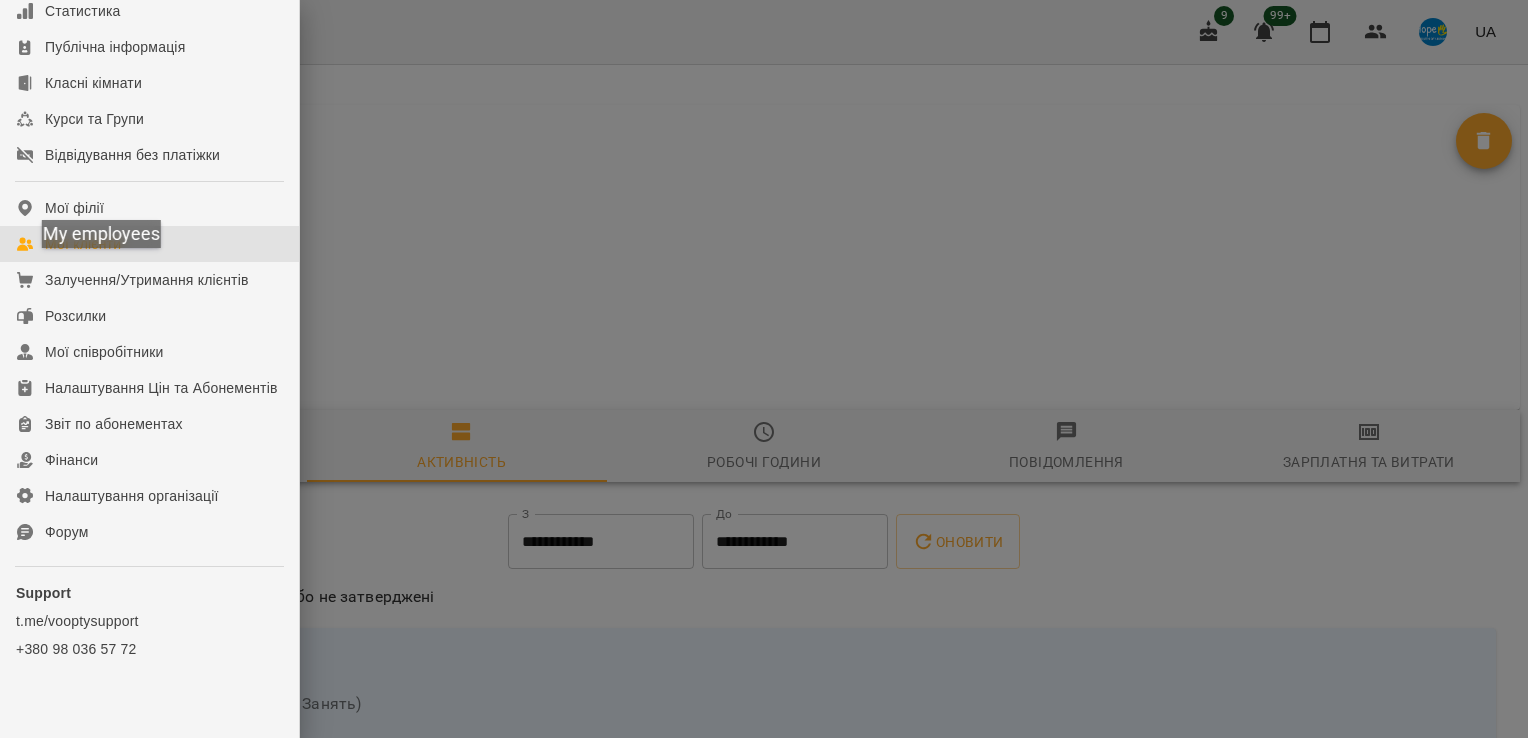 click on "Мої клієнти" at bounding box center [83, 244] 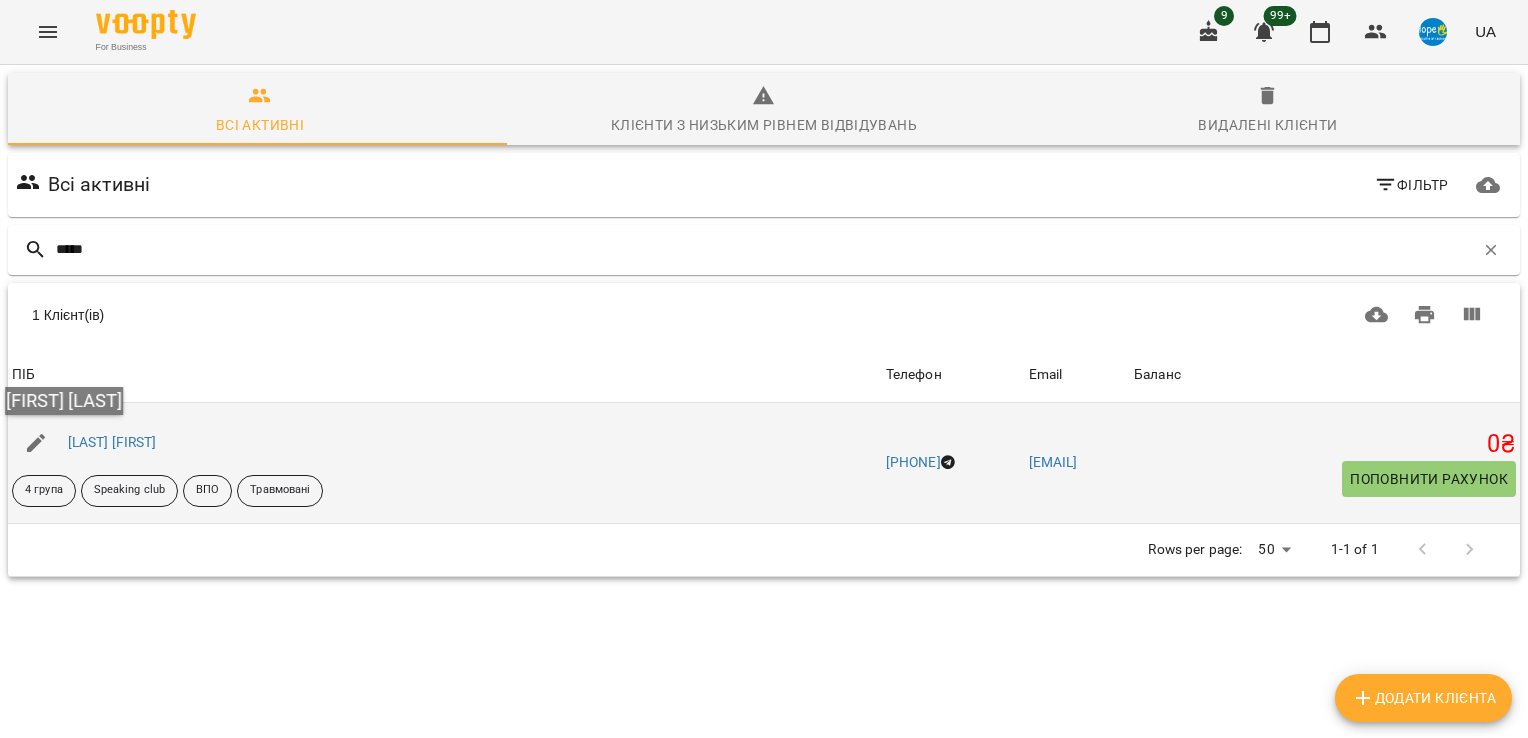 type on "*****" 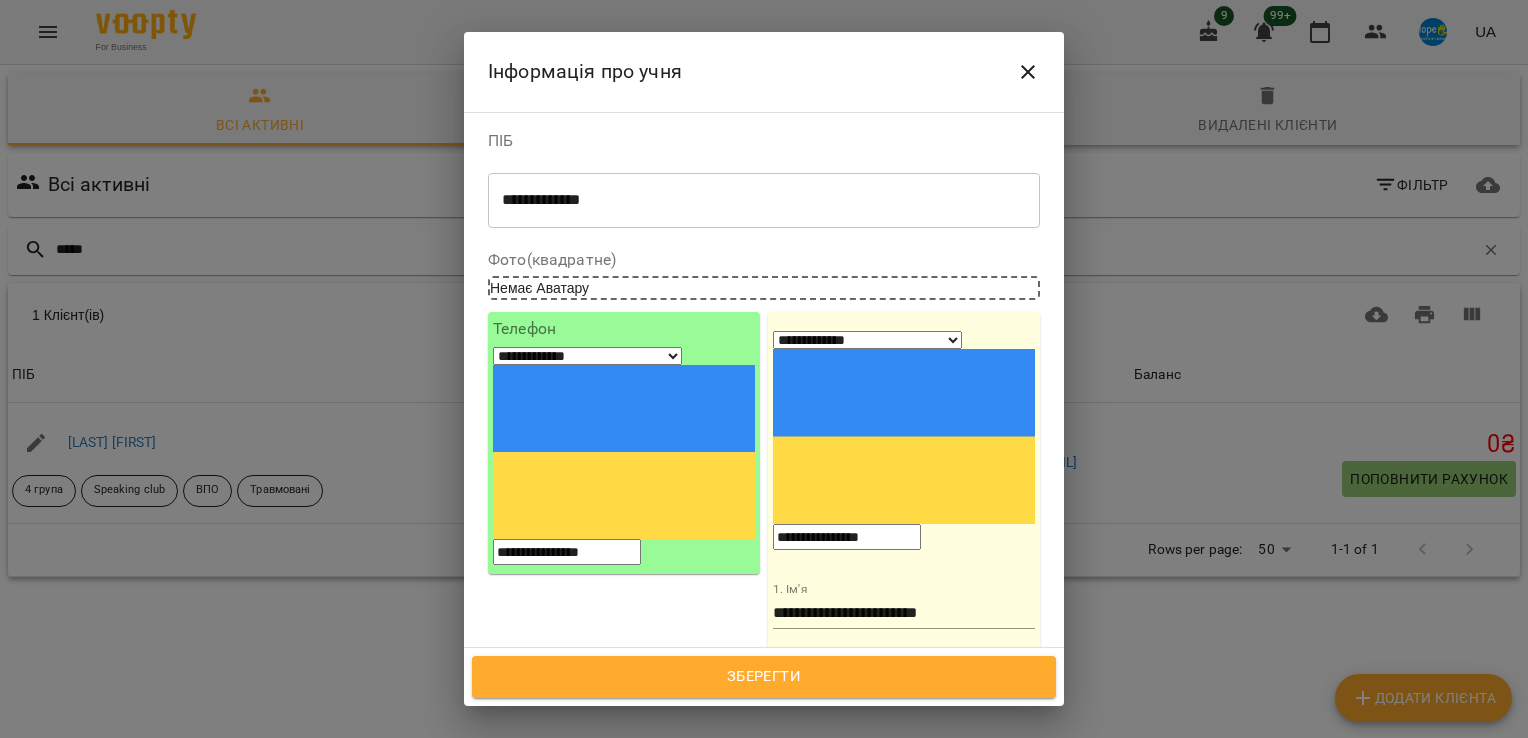 drag, startPoint x: 690, startPoint y: 361, endPoint x: 542, endPoint y: 361, distance: 148 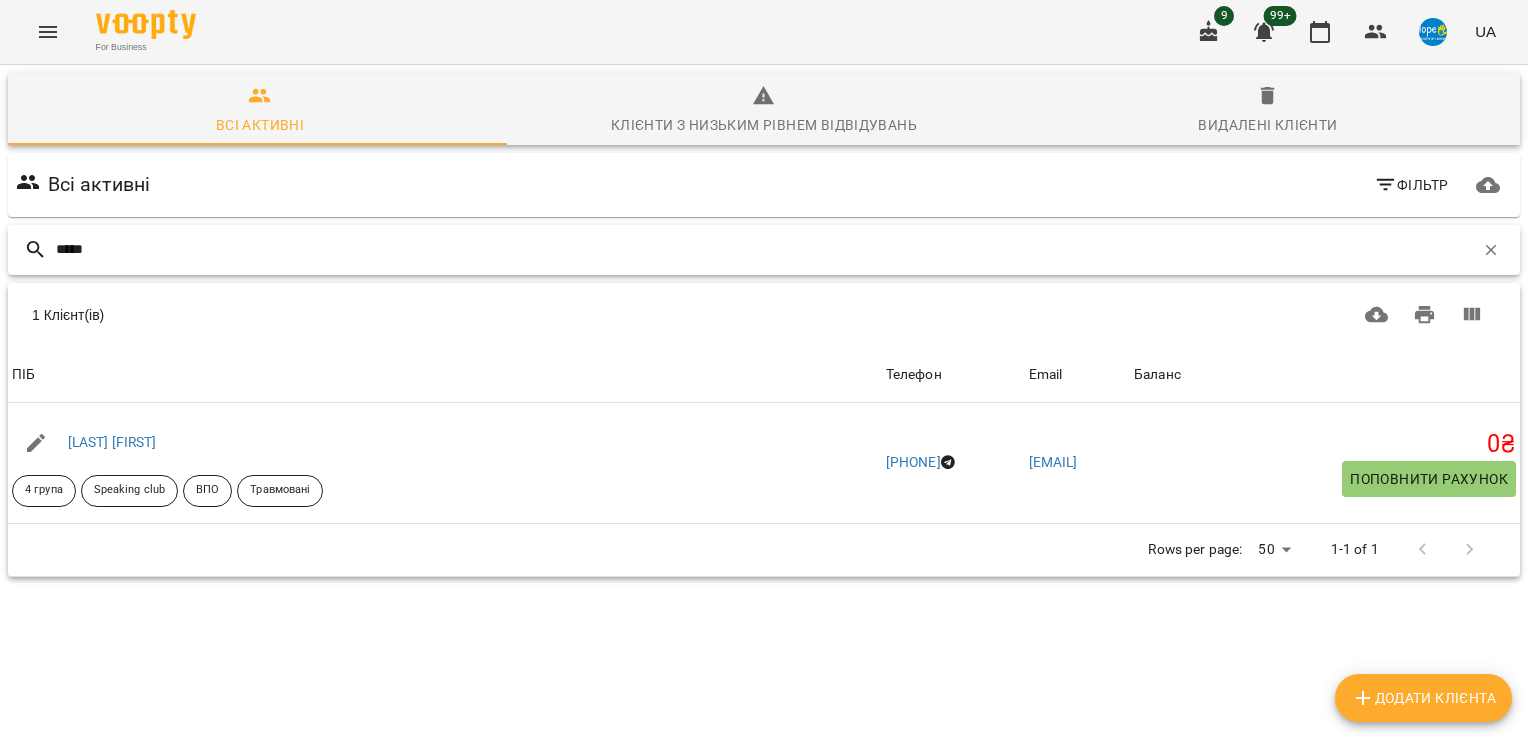drag, startPoint x: 153, startPoint y: 255, endPoint x: -4, endPoint y: 244, distance: 157.38487 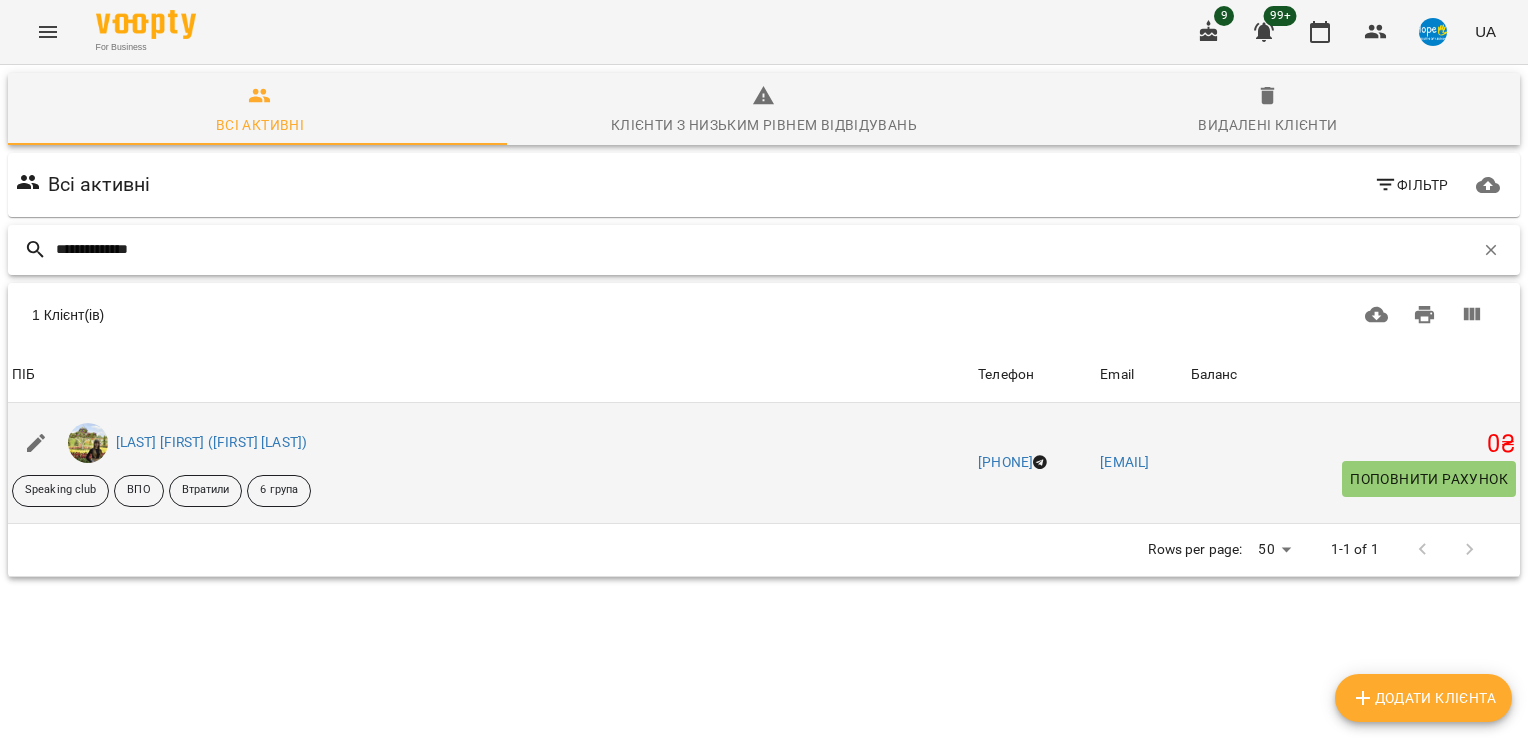 type on "**********" 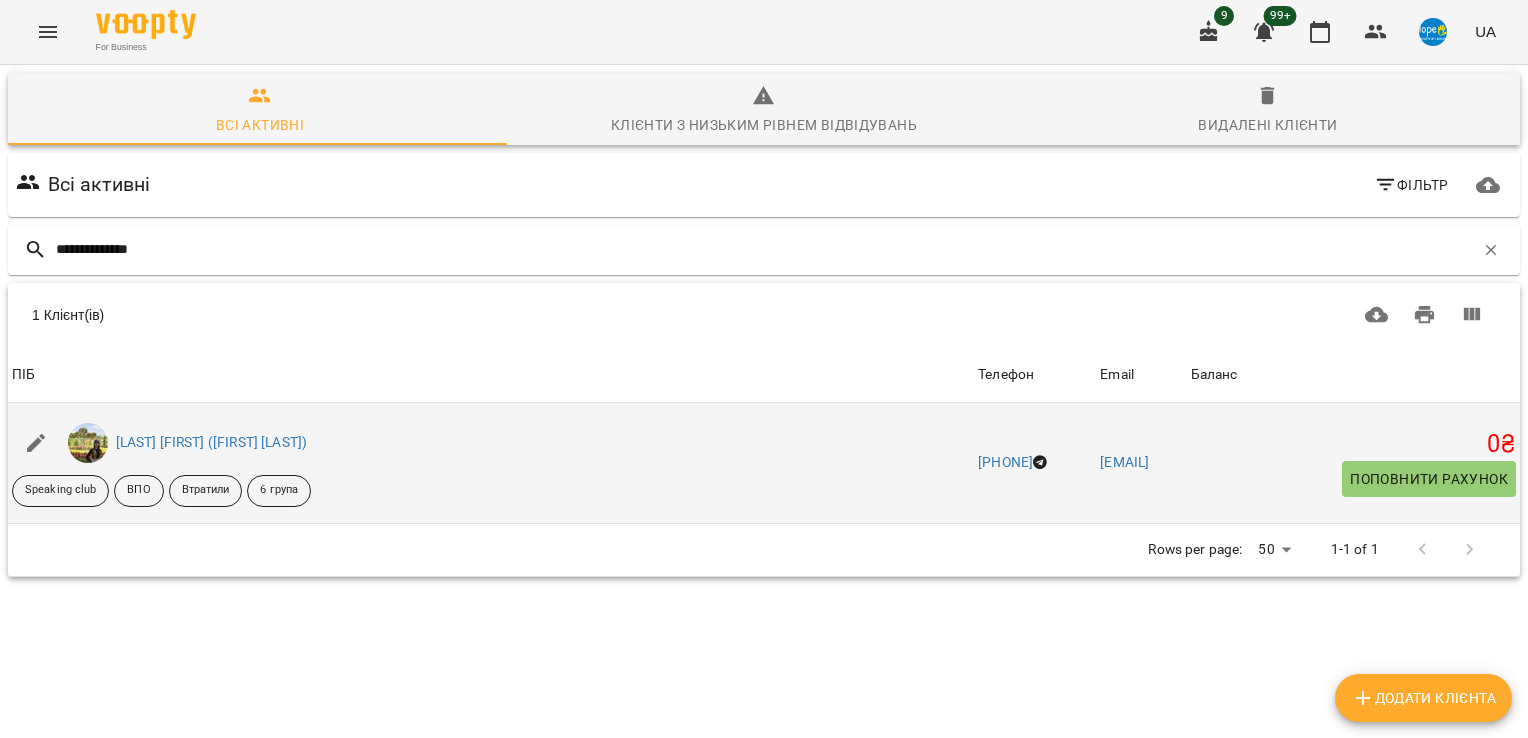 click 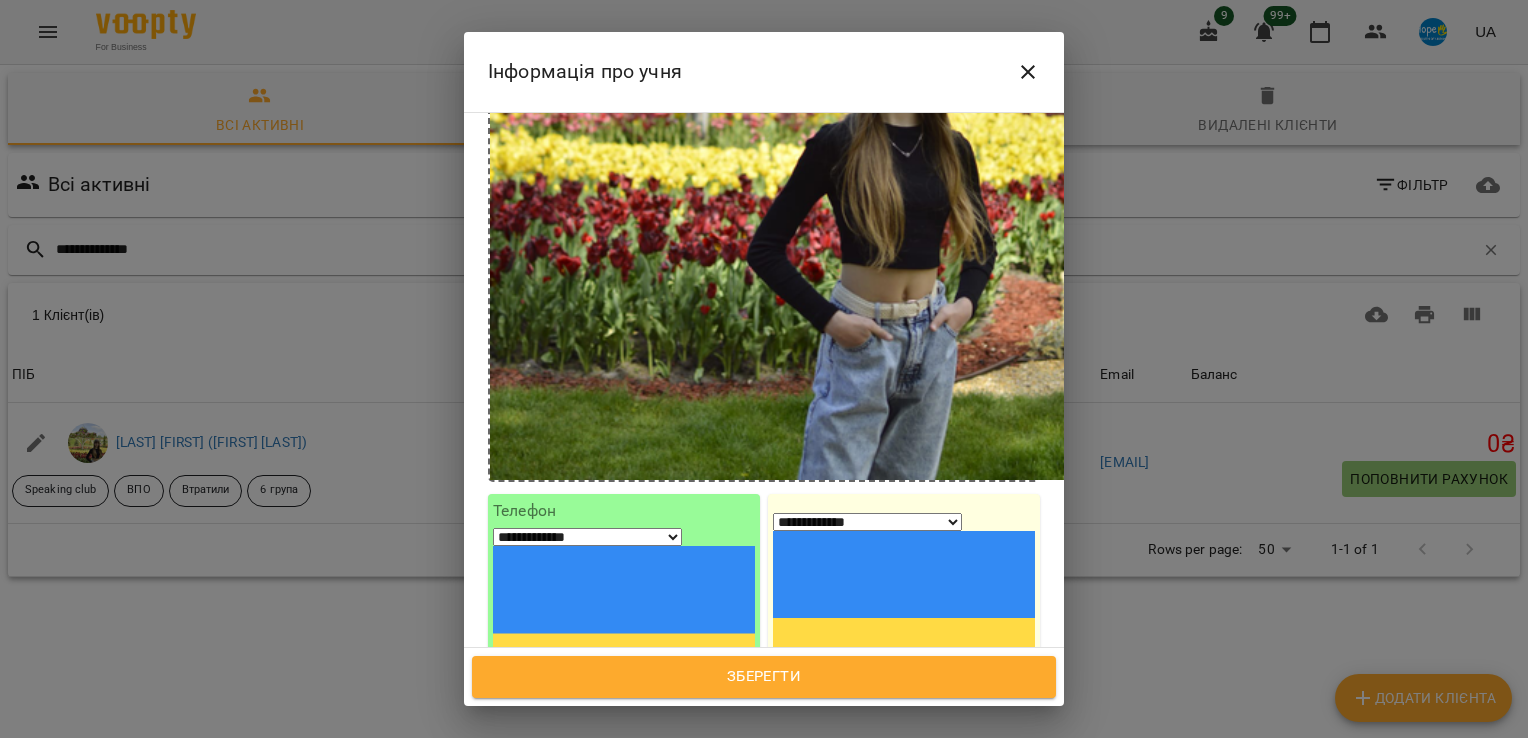scroll, scrollTop: 700, scrollLeft: 0, axis: vertical 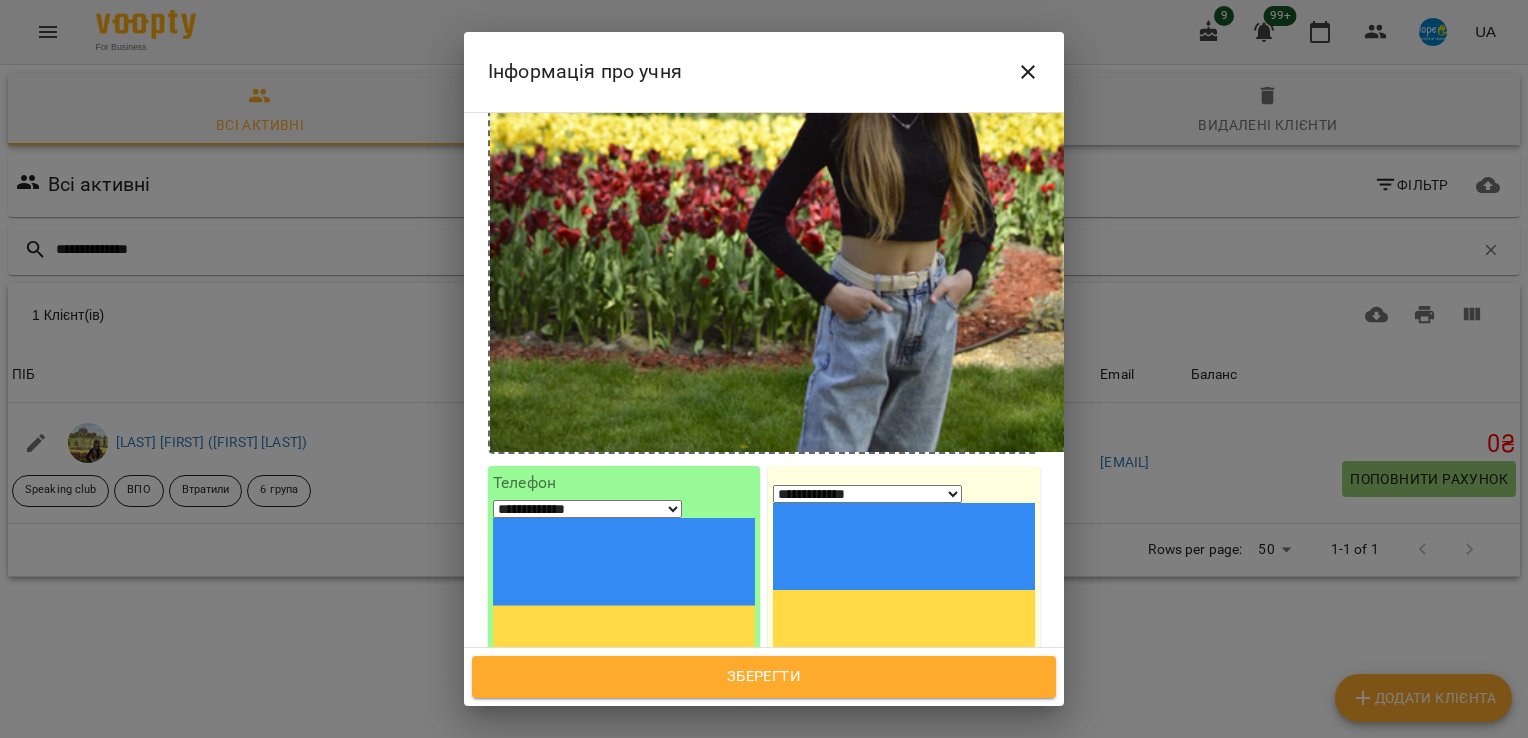 drag, startPoint x: 702, startPoint y: 448, endPoint x: 440, endPoint y: 429, distance: 262.68802 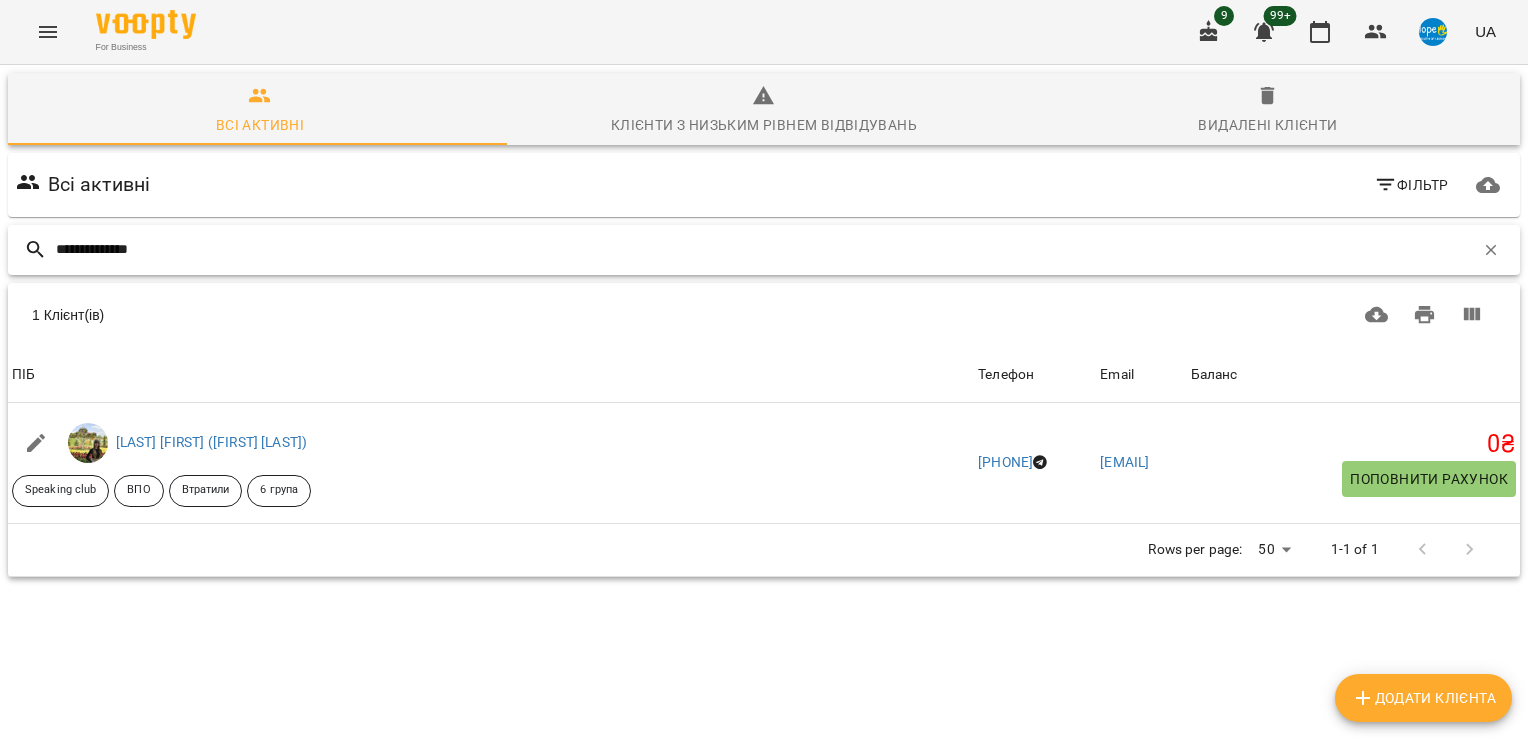 drag, startPoint x: 135, startPoint y: 245, endPoint x: -4, endPoint y: 220, distance: 141.2303 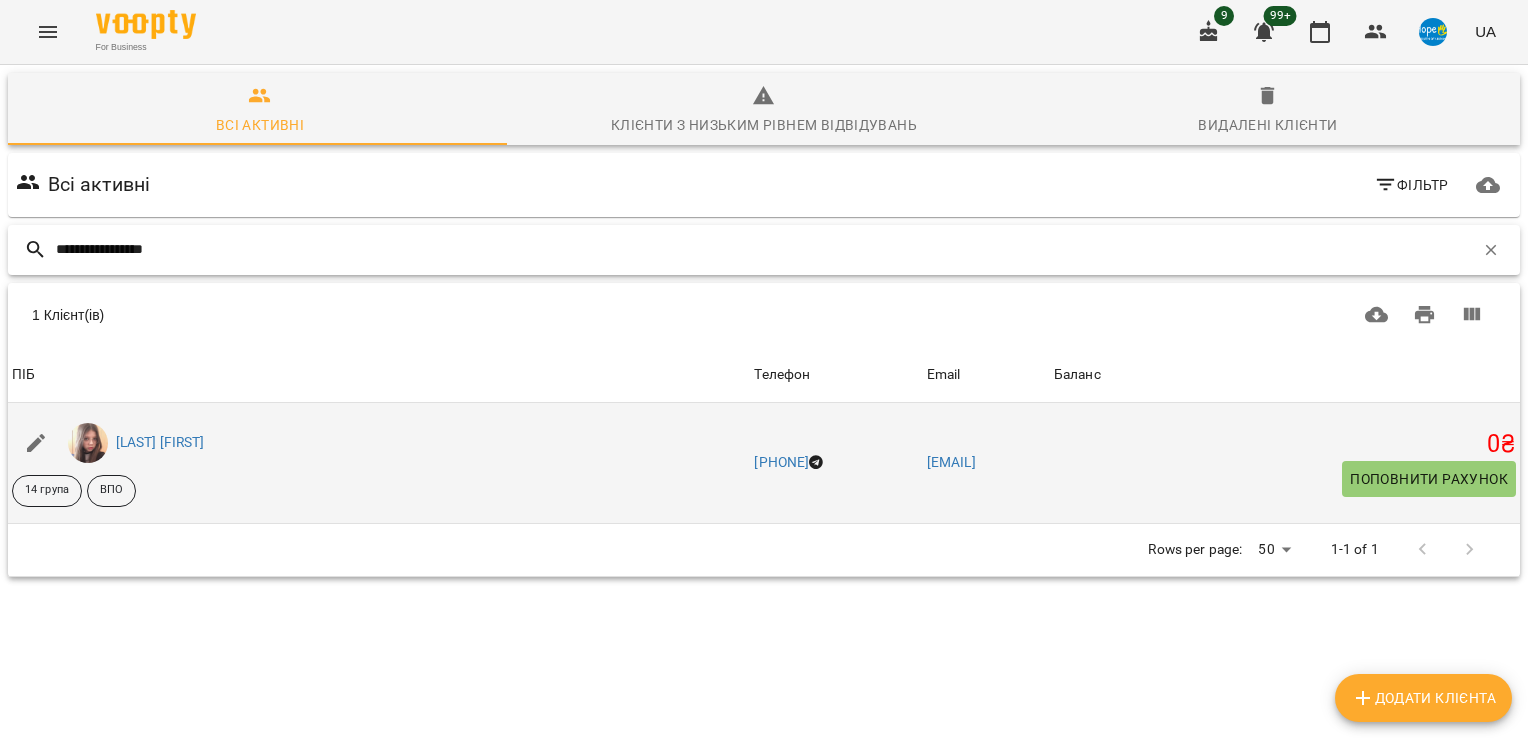 type on "**********" 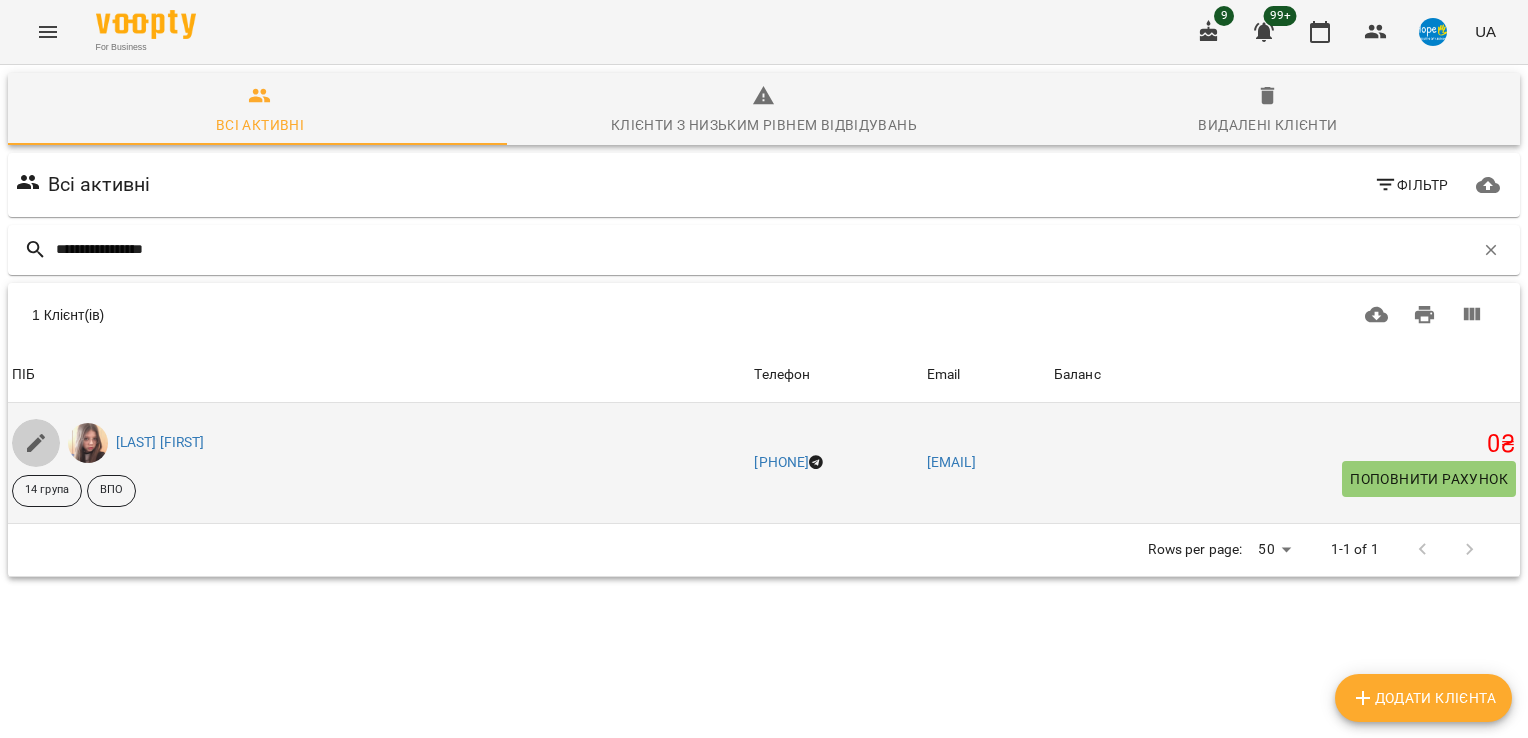 click 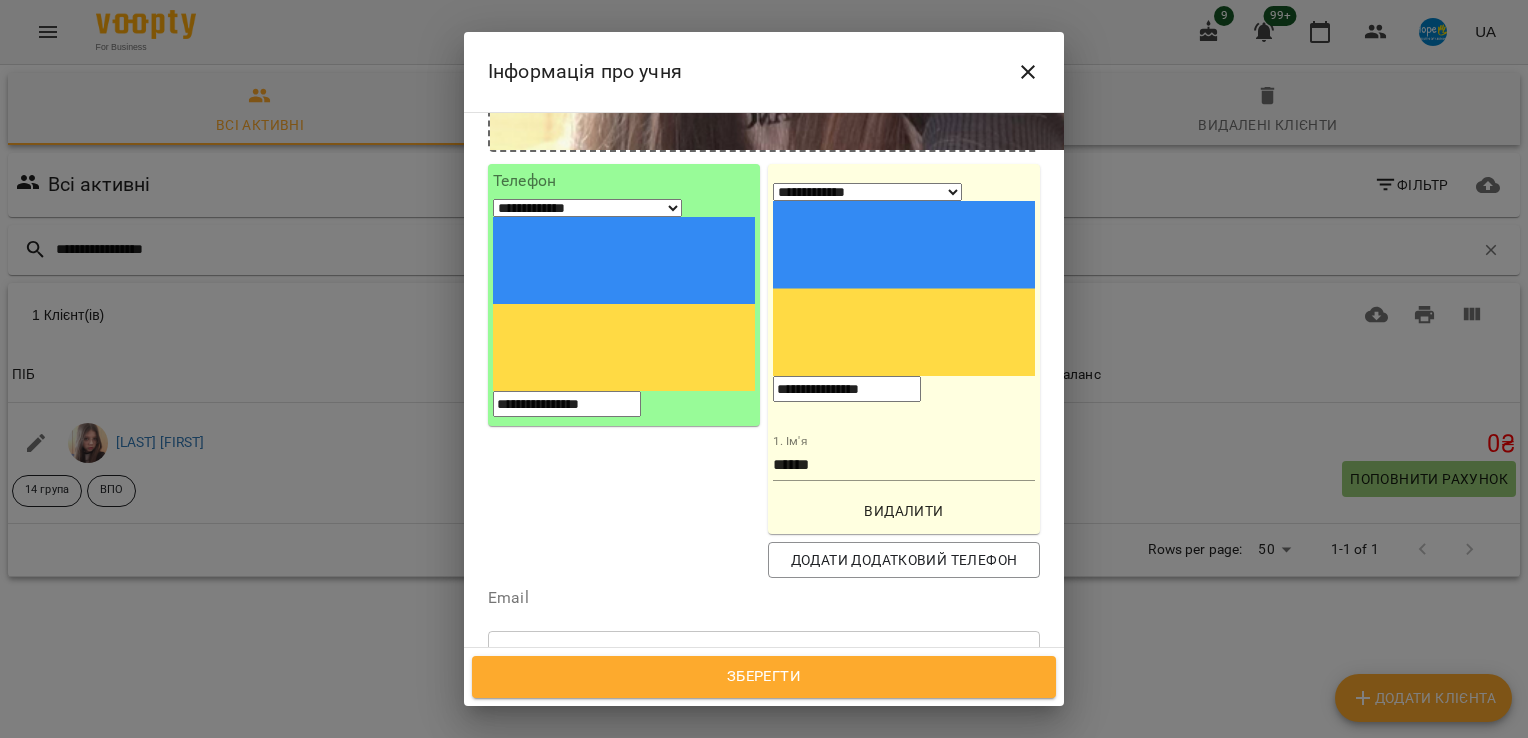 scroll, scrollTop: 600, scrollLeft: 0, axis: vertical 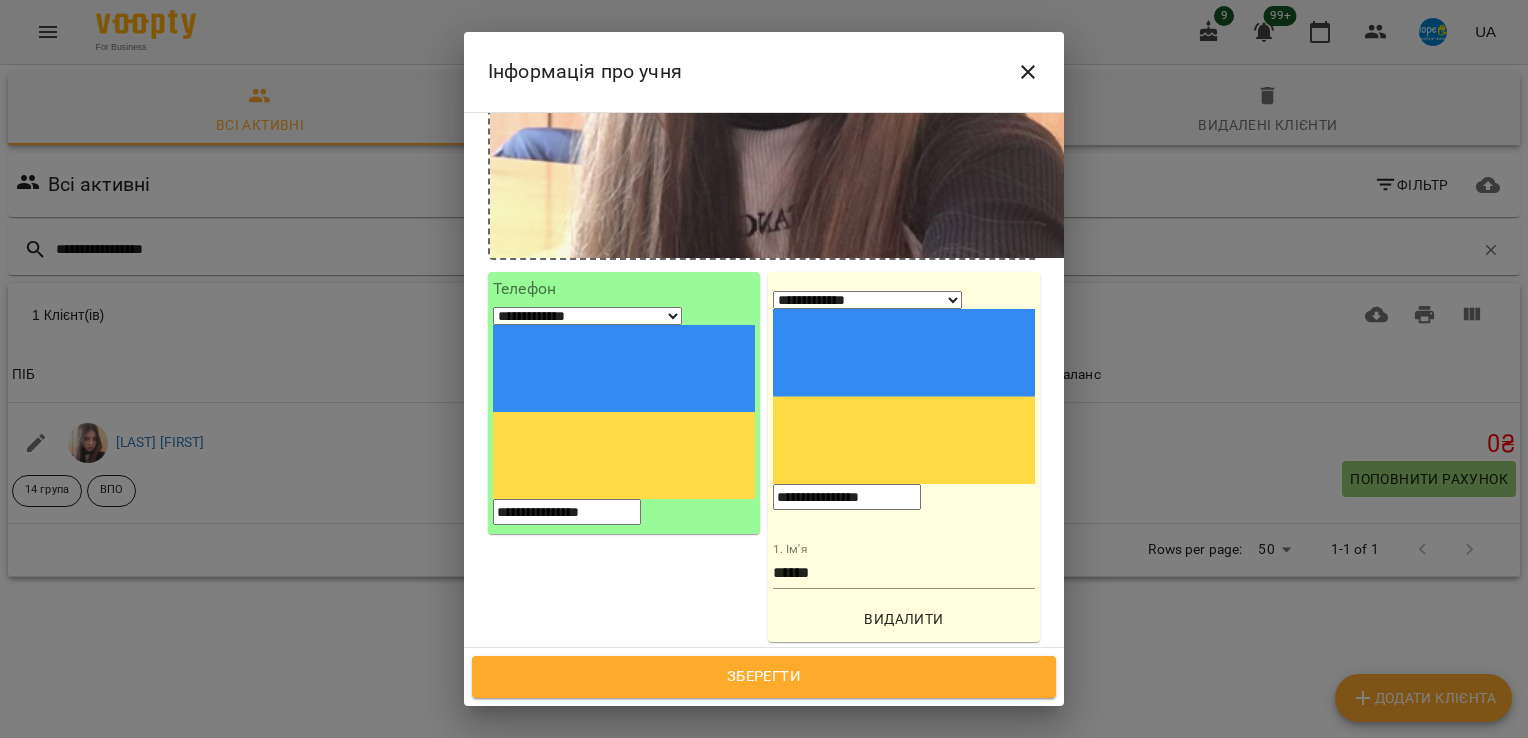 drag, startPoint x: 952, startPoint y: 255, endPoint x: 634, endPoint y: 243, distance: 318.22635 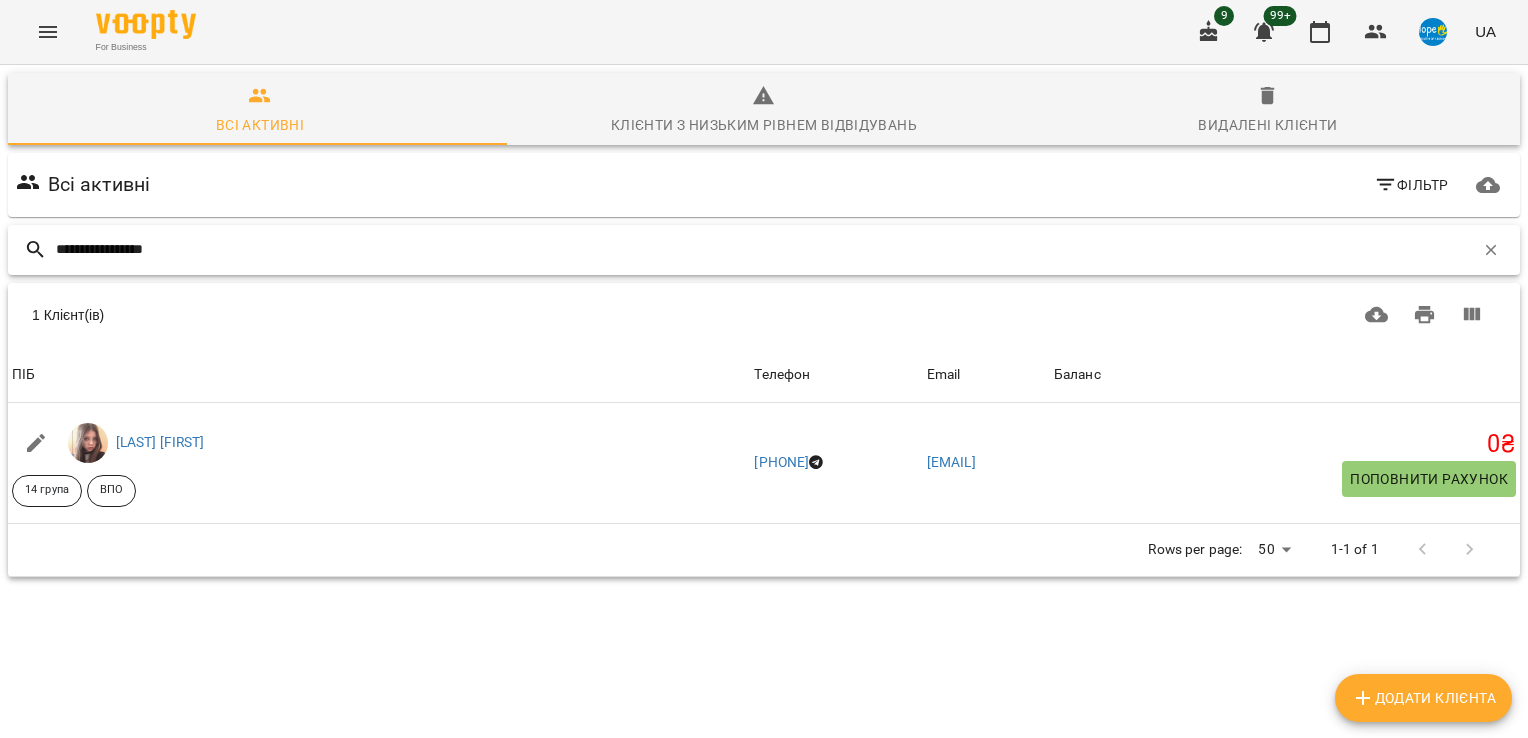 drag, startPoint x: 210, startPoint y: 252, endPoint x: -4, endPoint y: 251, distance: 214.00233 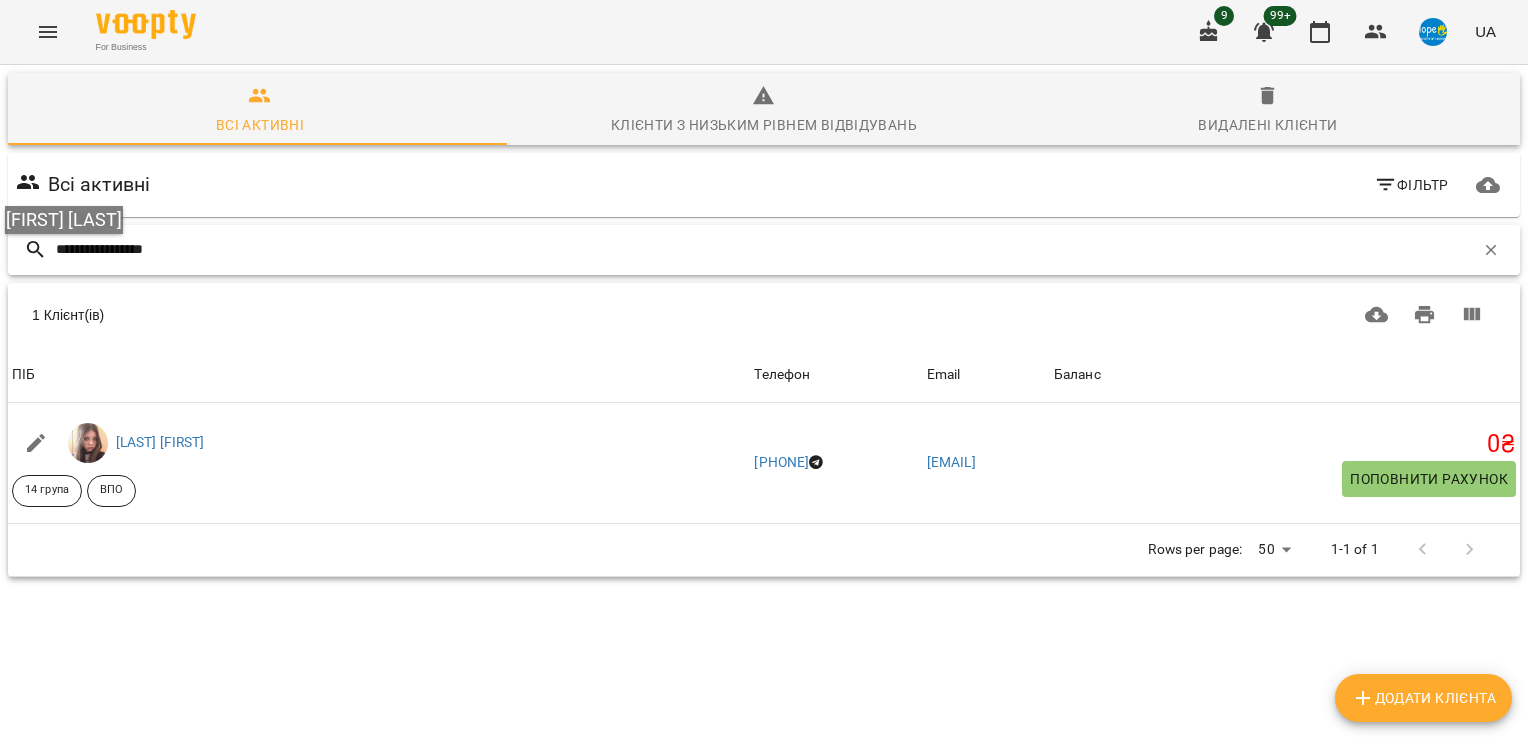 paste 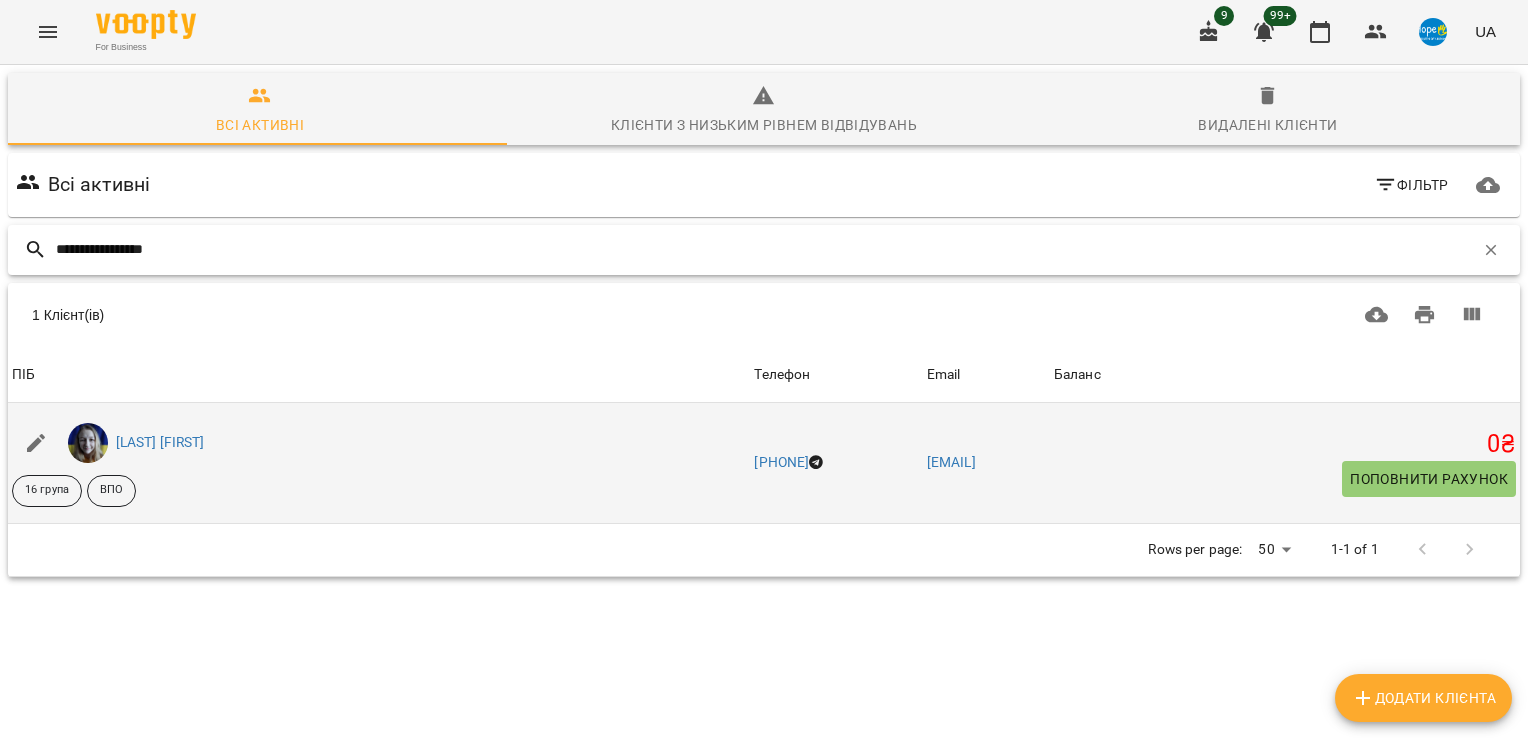 type on "**********" 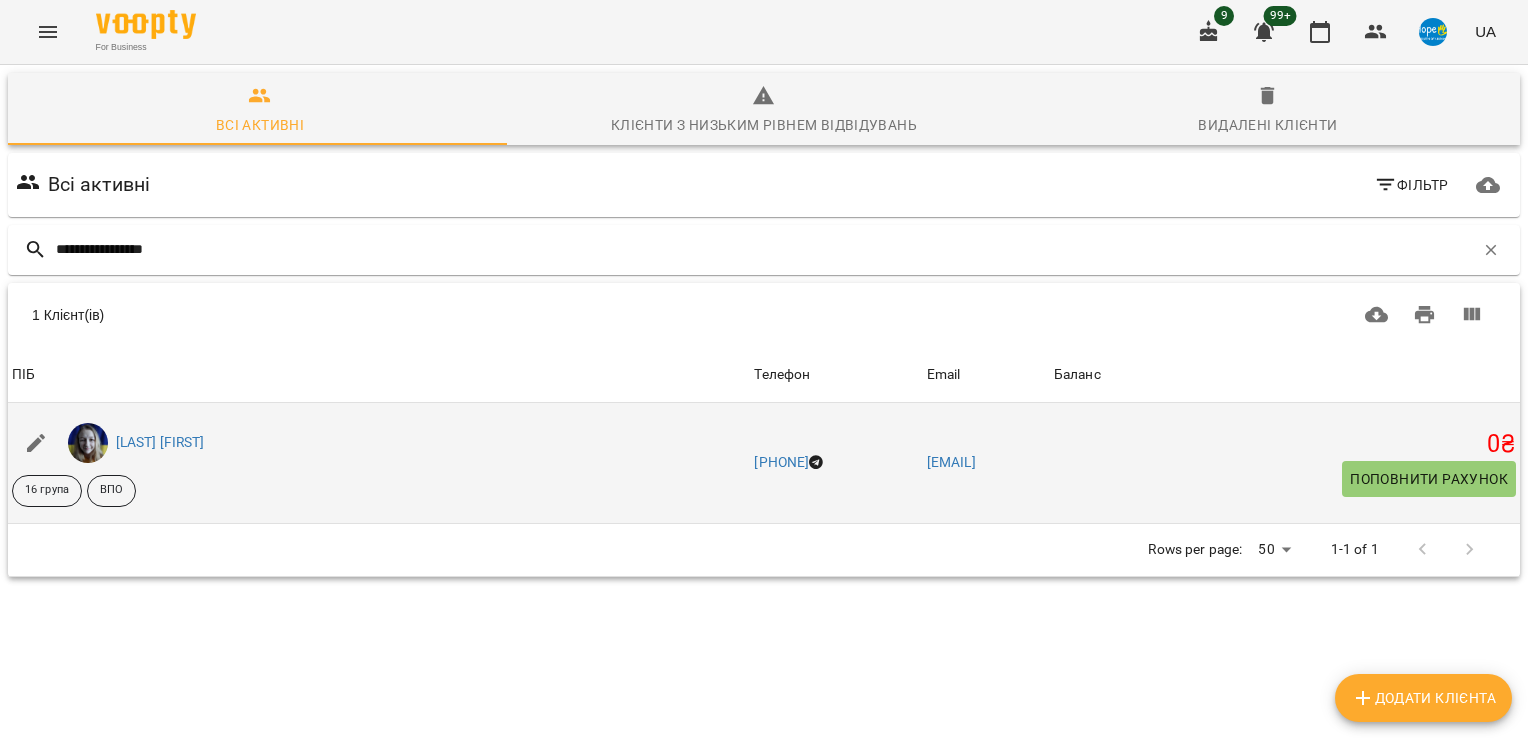 click 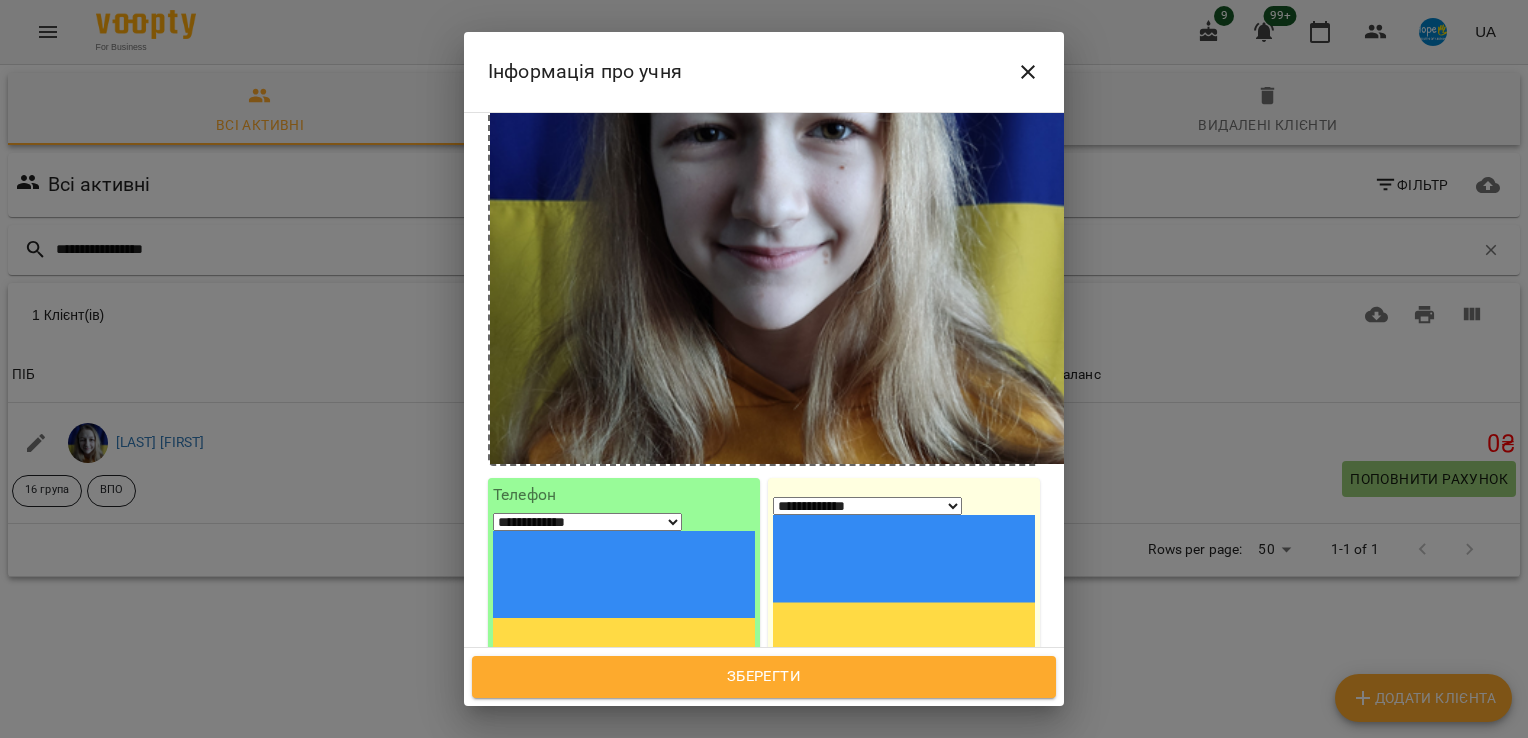 scroll, scrollTop: 400, scrollLeft: 0, axis: vertical 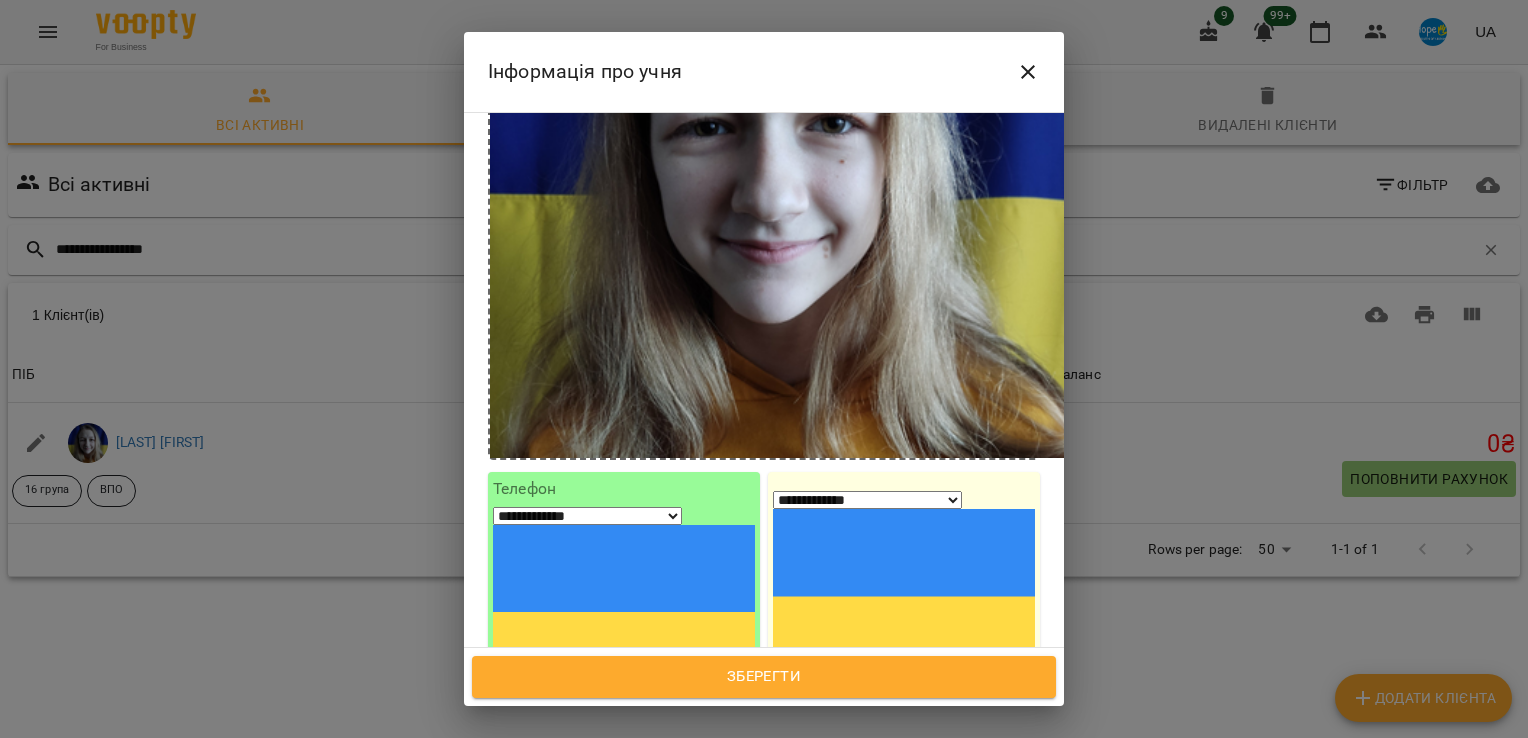 drag, startPoint x: 957, startPoint y: 458, endPoint x: 803, endPoint y: 462, distance: 154.05194 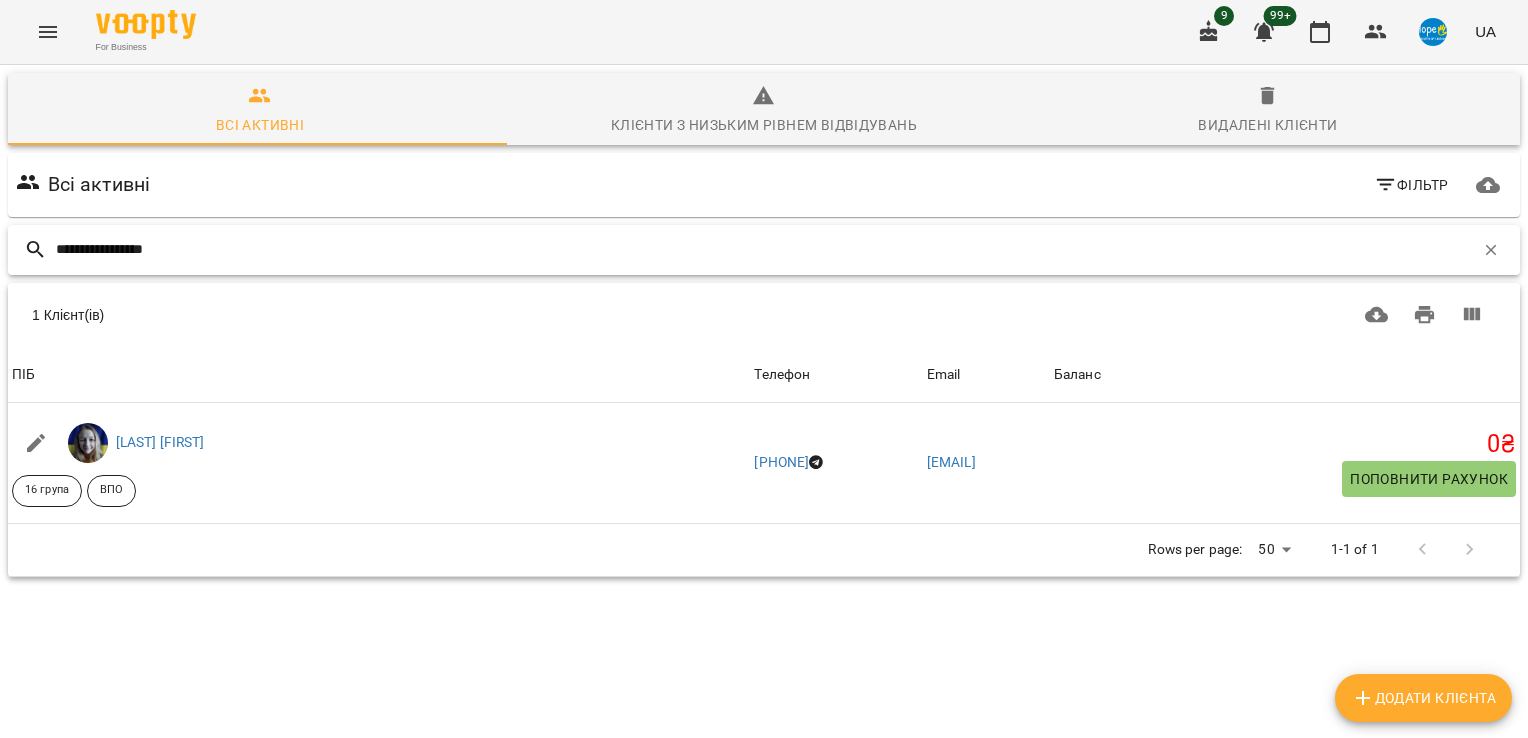 drag, startPoint x: 200, startPoint y: 255, endPoint x: -4, endPoint y: 248, distance: 204.12006 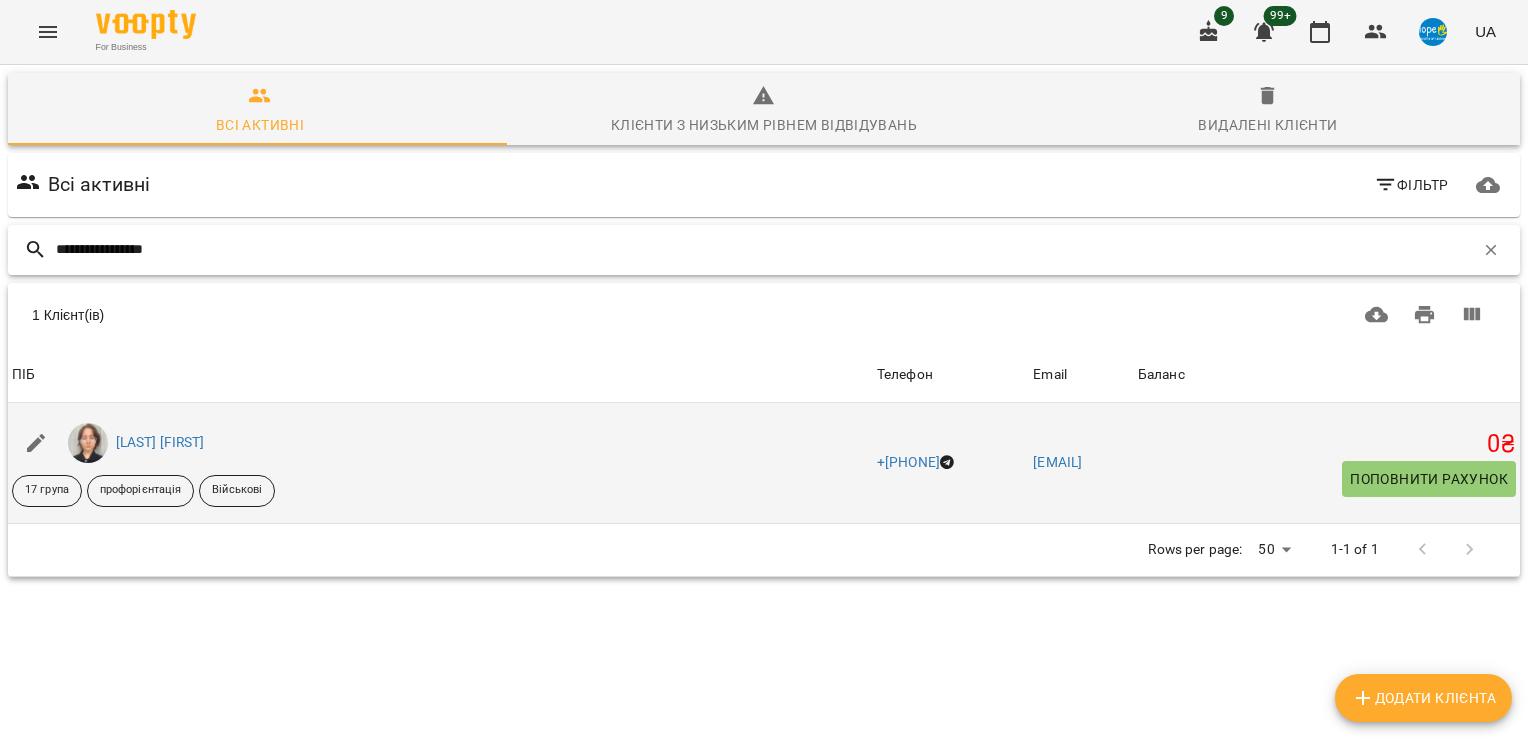 type on "**********" 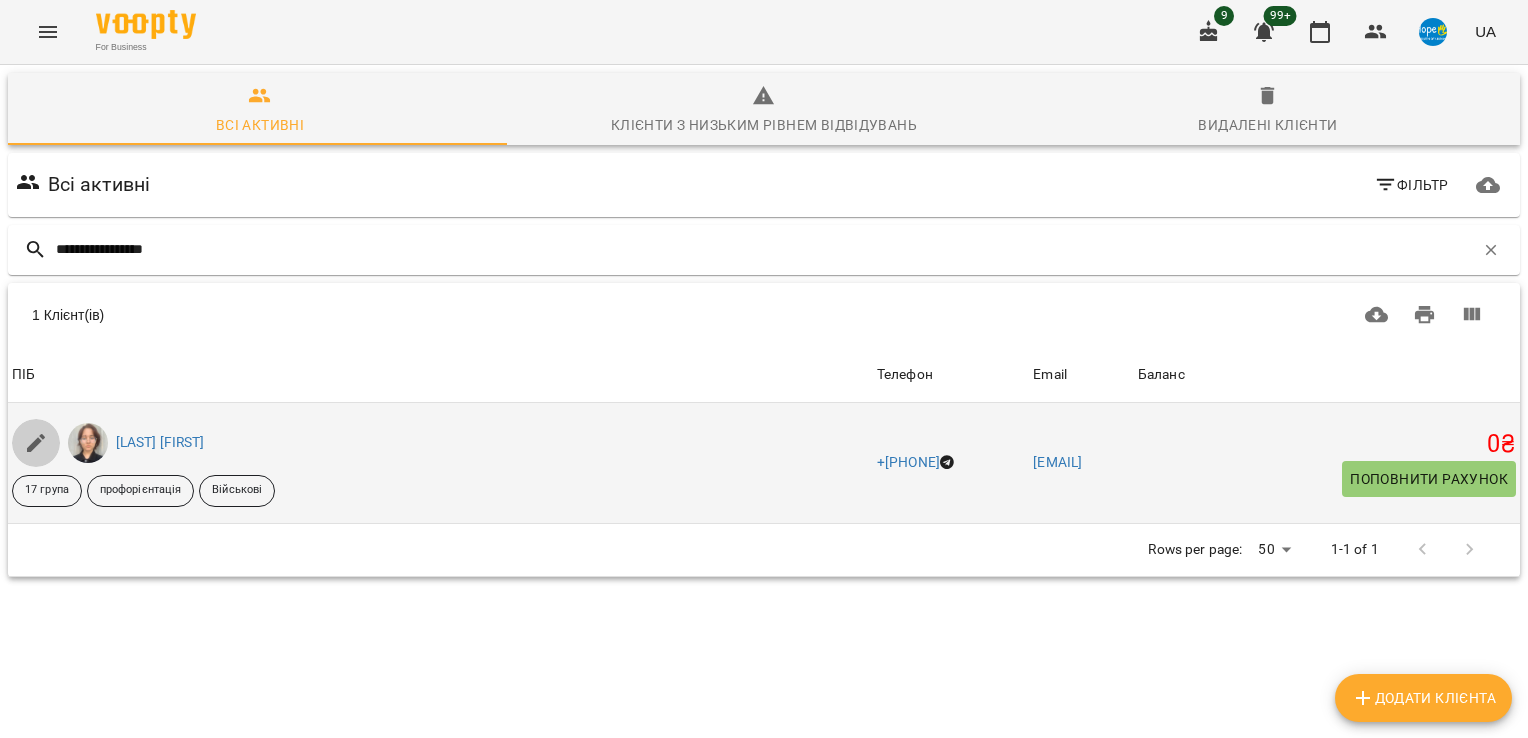 click 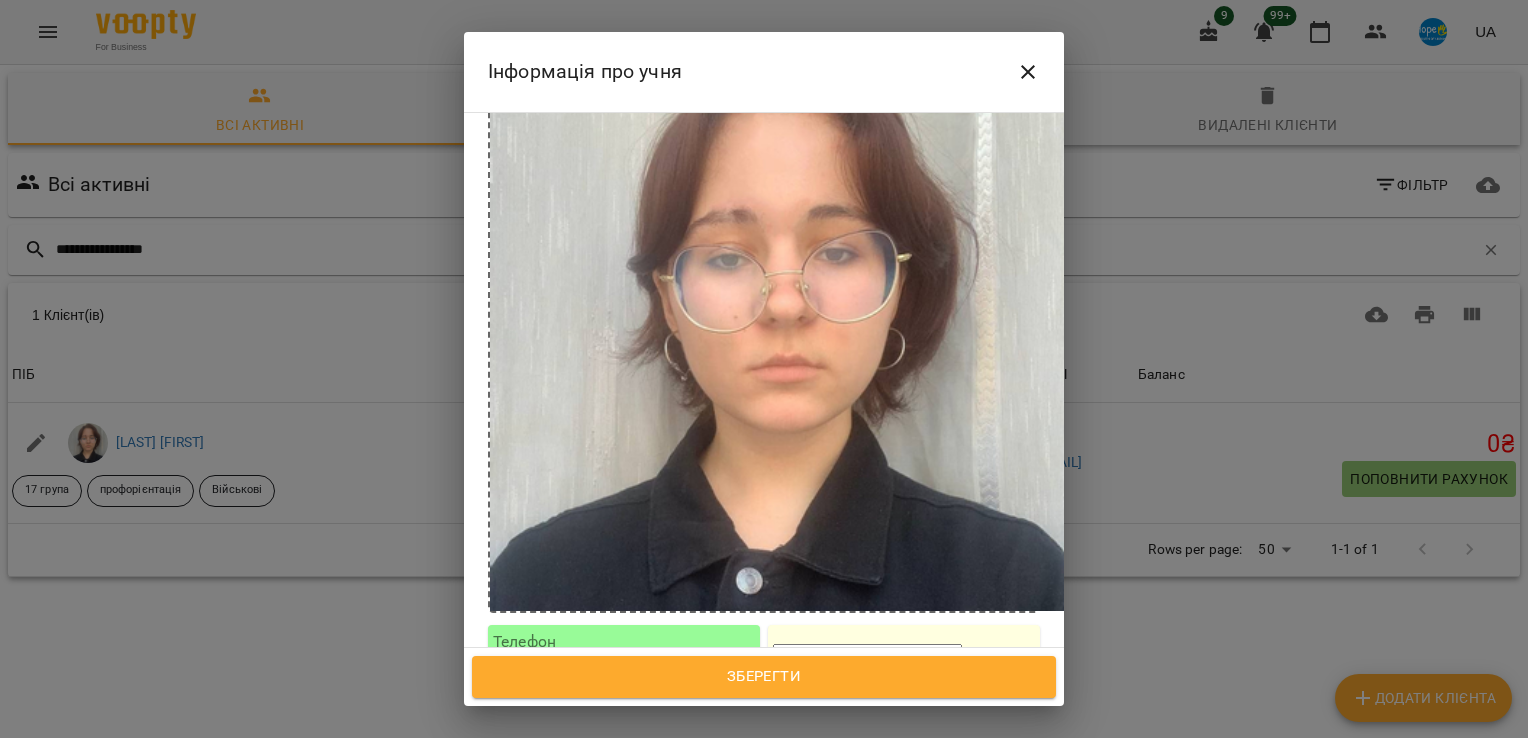scroll, scrollTop: 500, scrollLeft: 0, axis: vertical 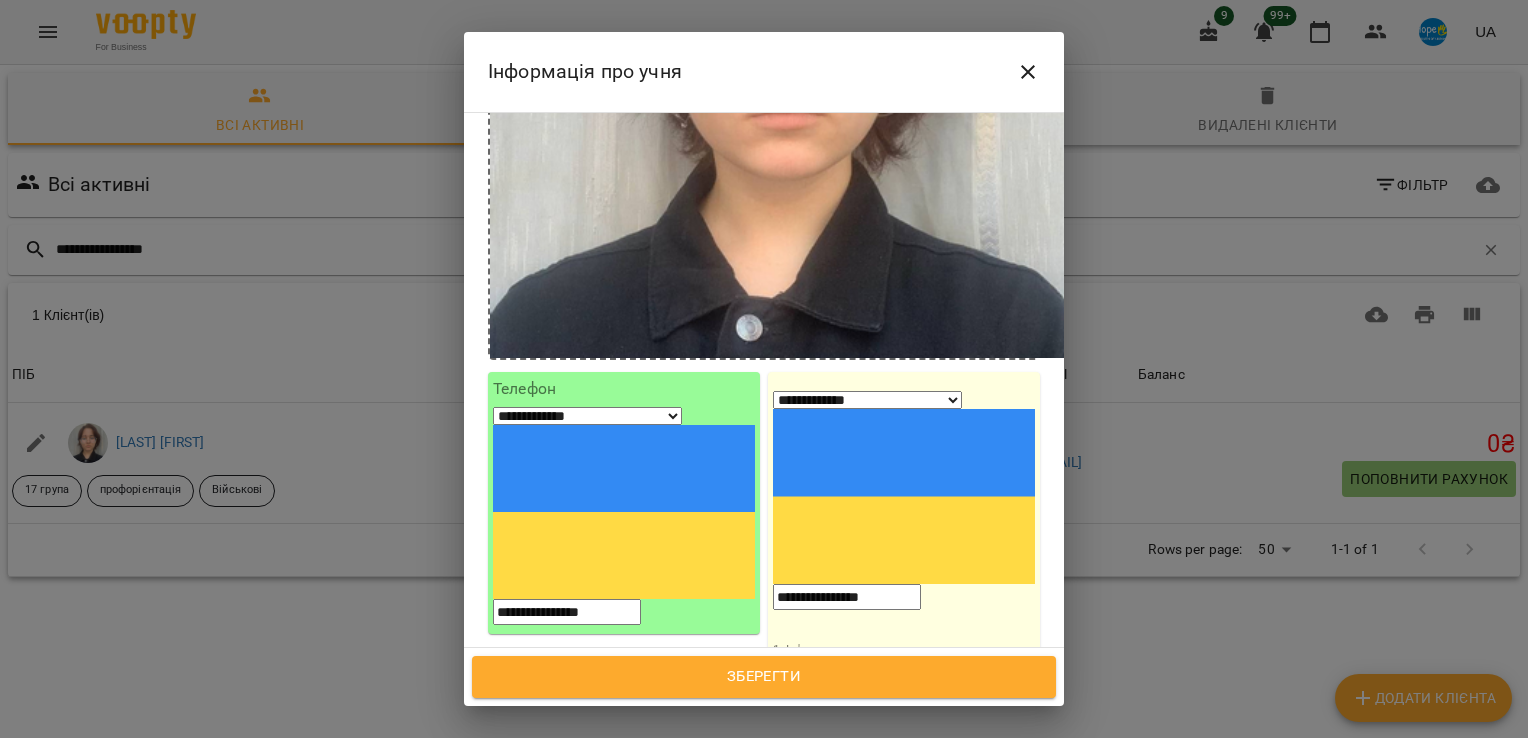 drag, startPoint x: 970, startPoint y: 350, endPoint x: 699, endPoint y: 326, distance: 272.06067 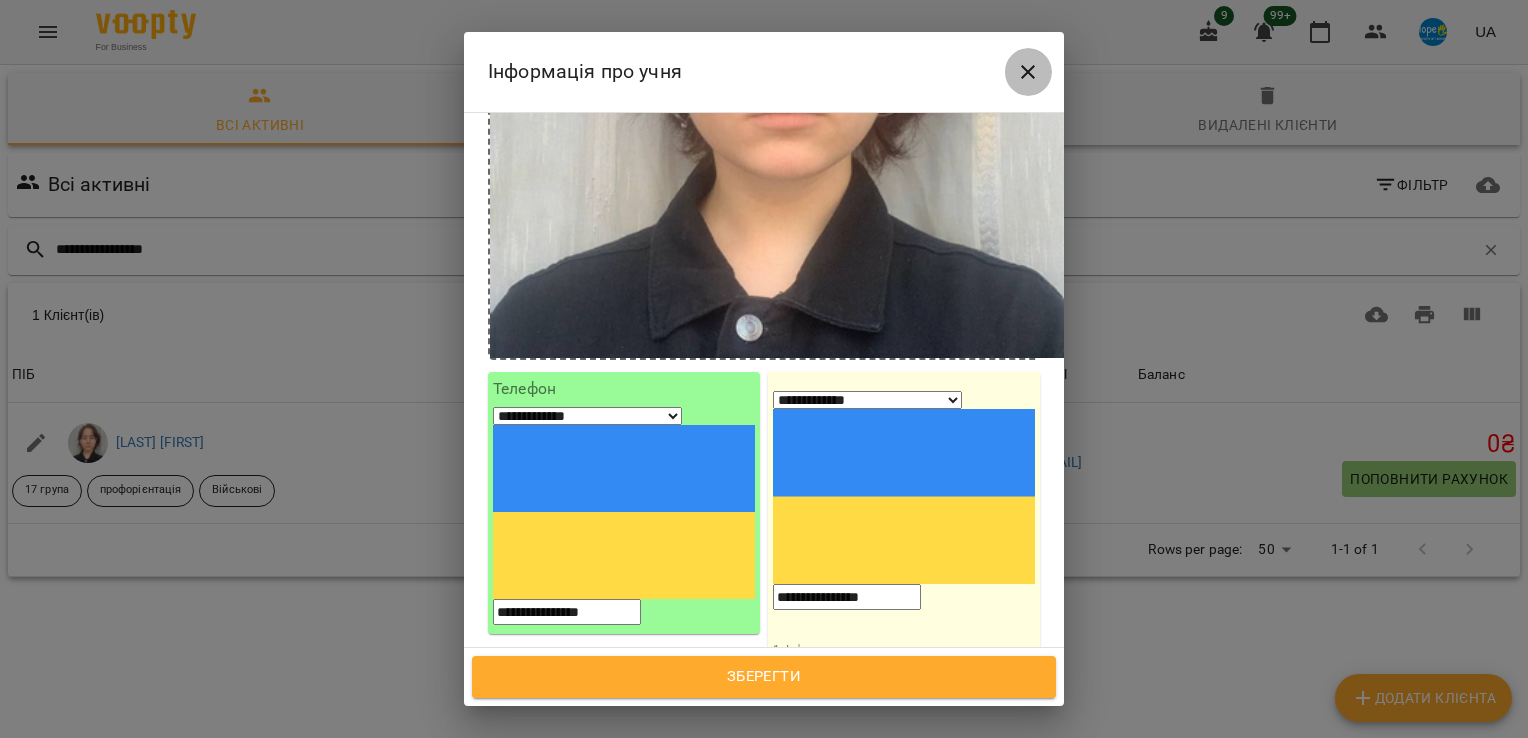 click at bounding box center [1028, 72] 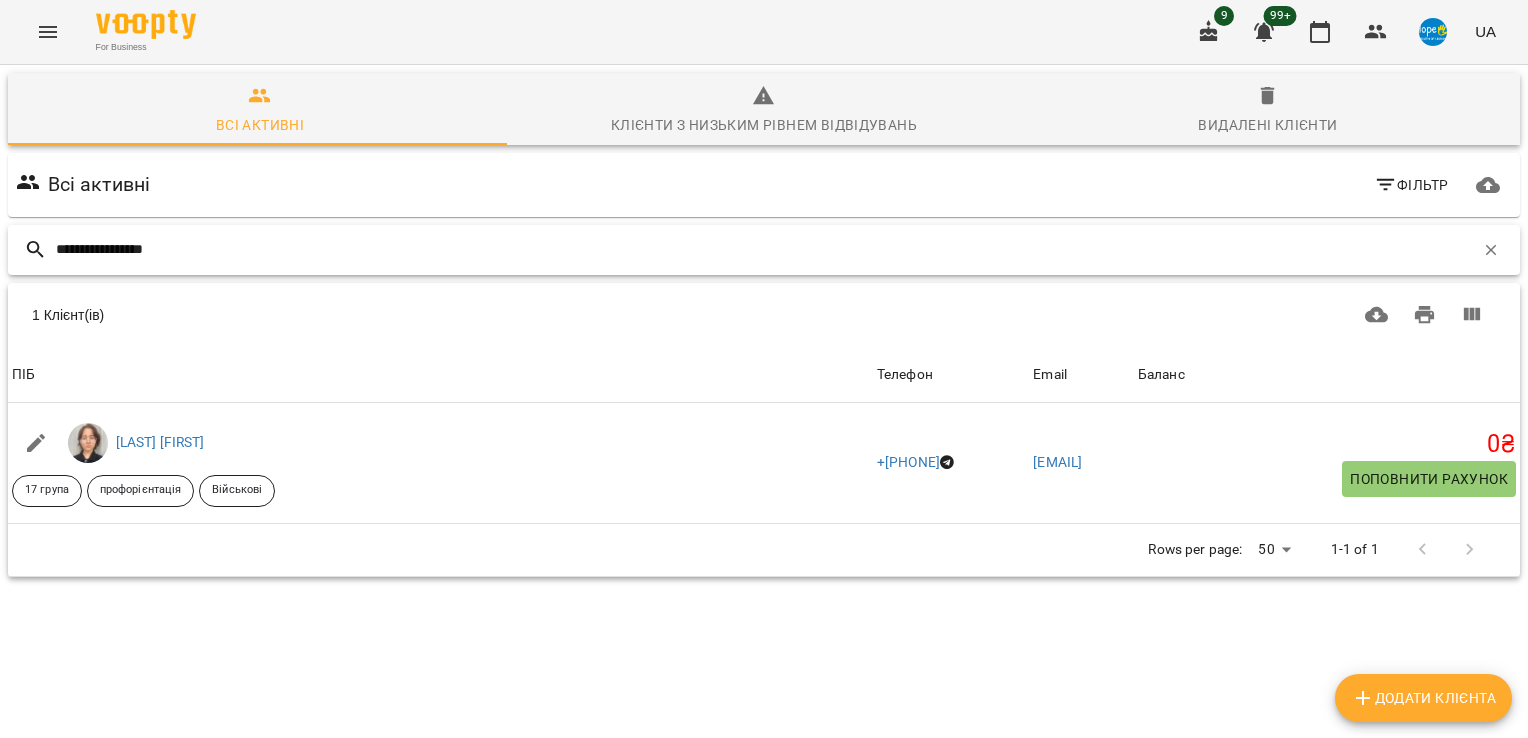 drag, startPoint x: 188, startPoint y: 248, endPoint x: -4, endPoint y: 239, distance: 192.21082 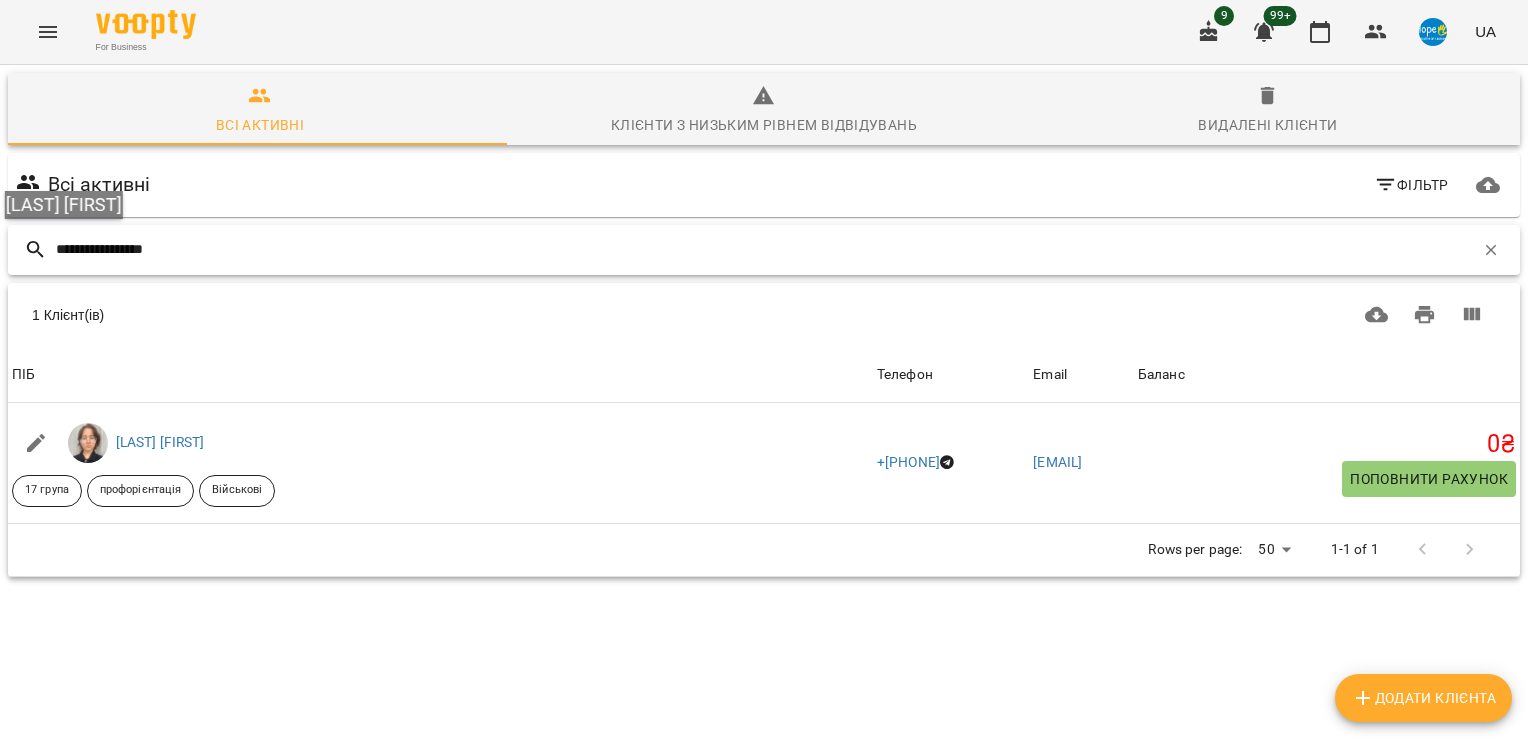 paste 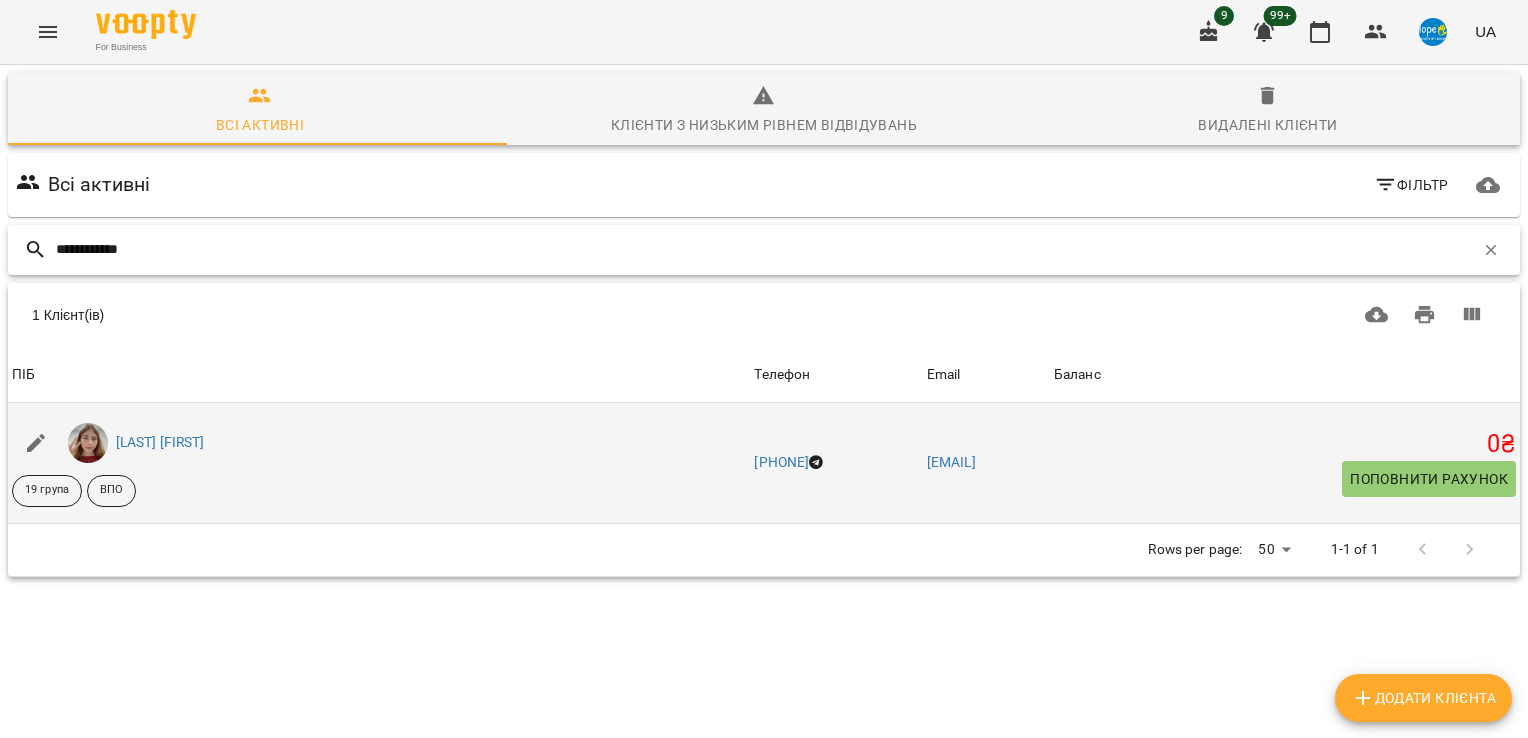 type on "**********" 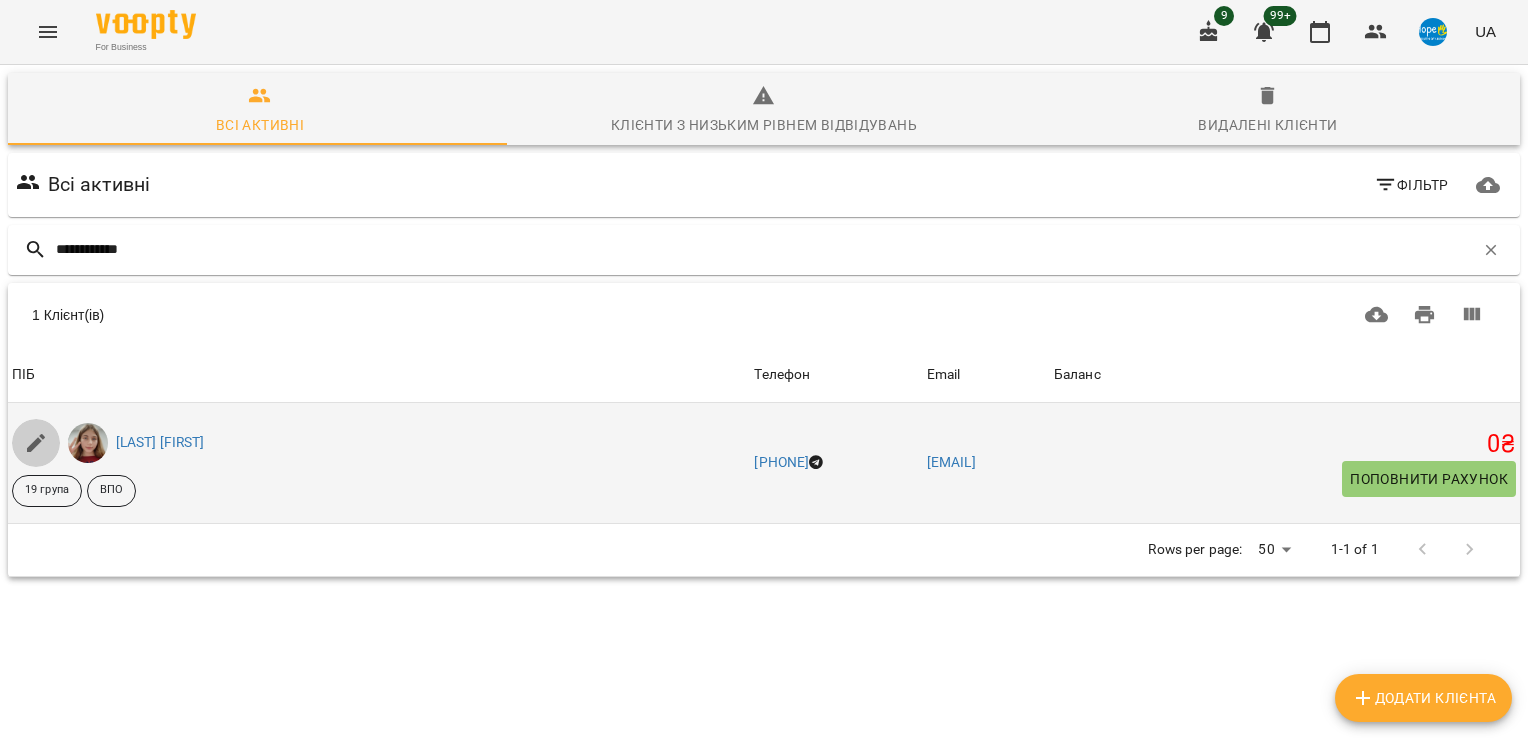 click 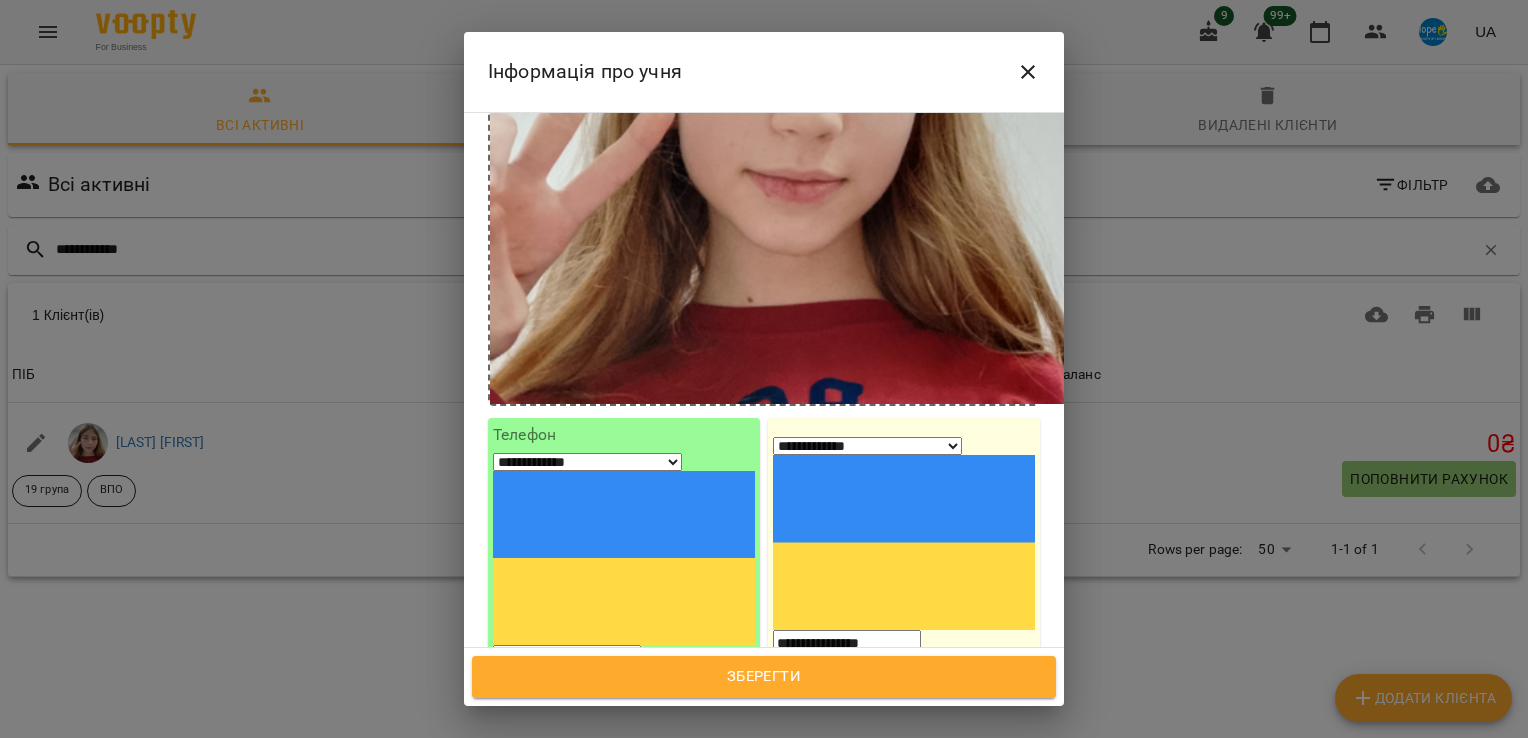 scroll, scrollTop: 500, scrollLeft: 0, axis: vertical 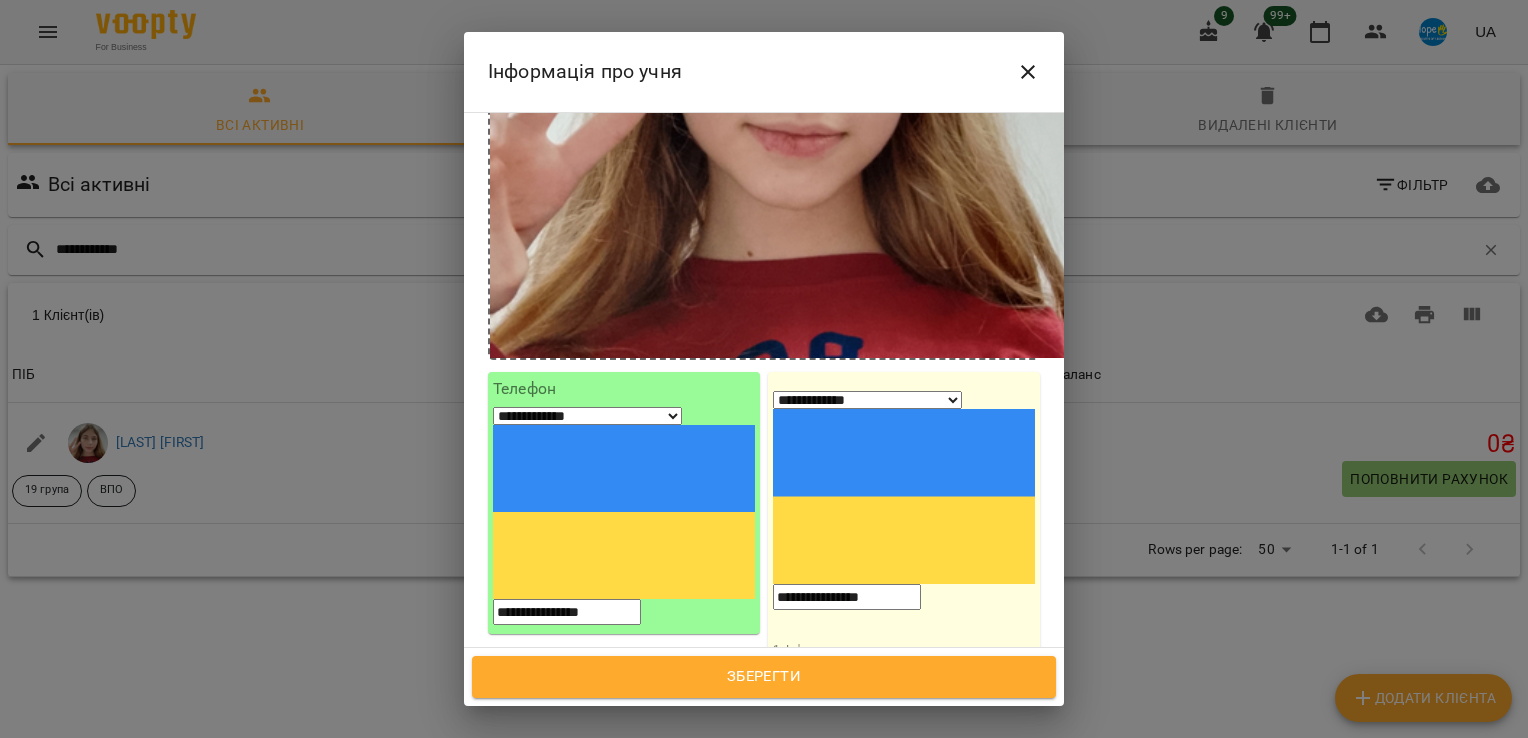 drag, startPoint x: 968, startPoint y: 350, endPoint x: 656, endPoint y: 351, distance: 312.00162 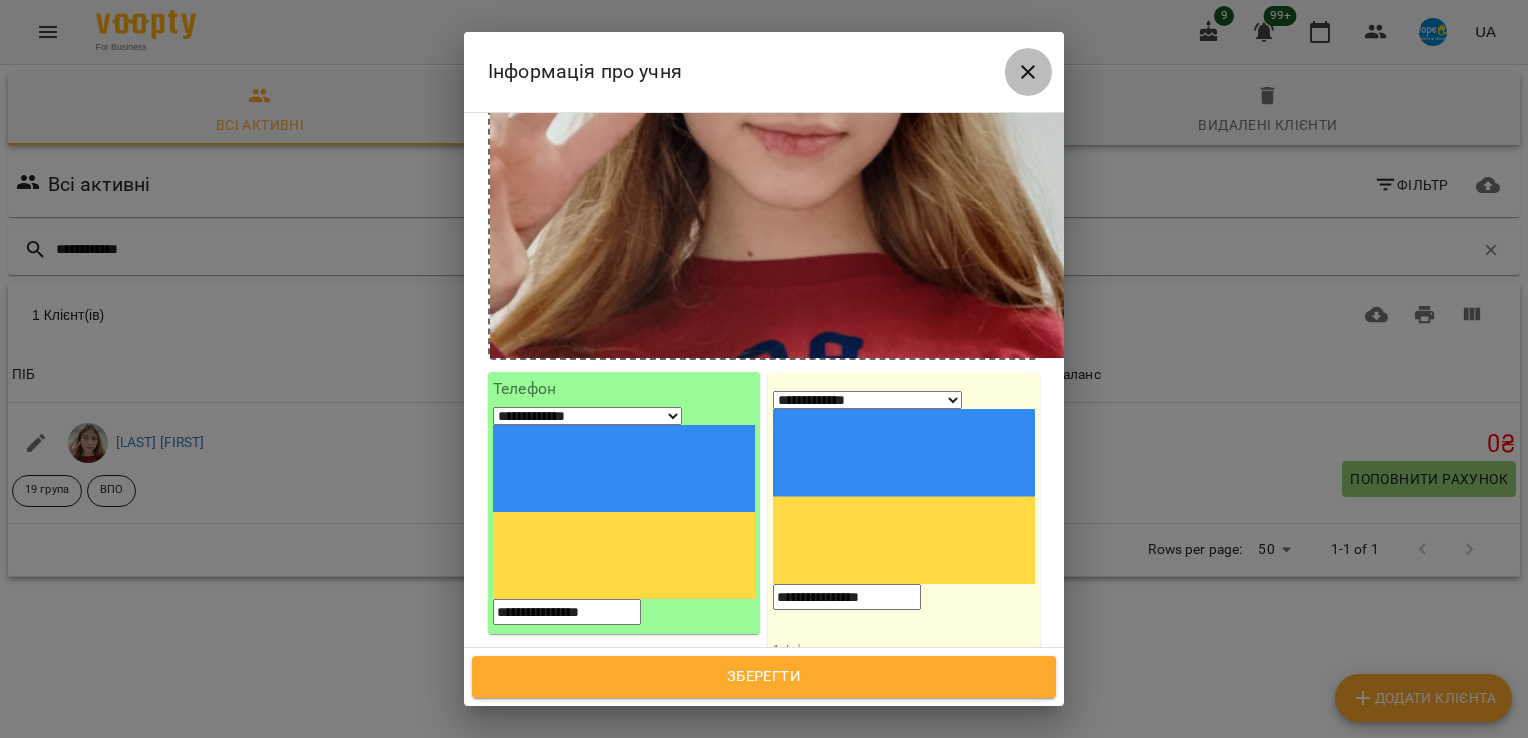 click 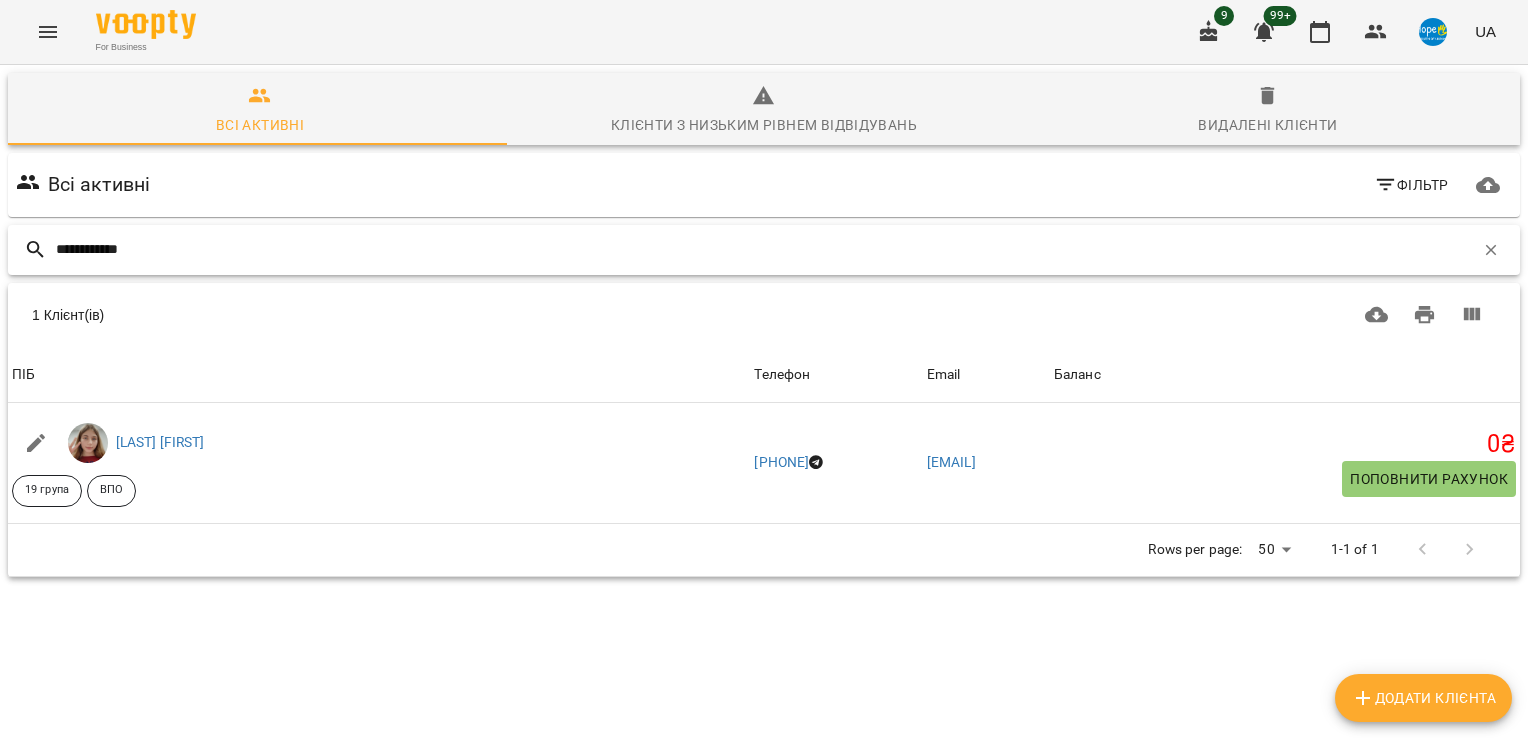 drag, startPoint x: 168, startPoint y: 247, endPoint x: -4, endPoint y: 226, distance: 173.27724 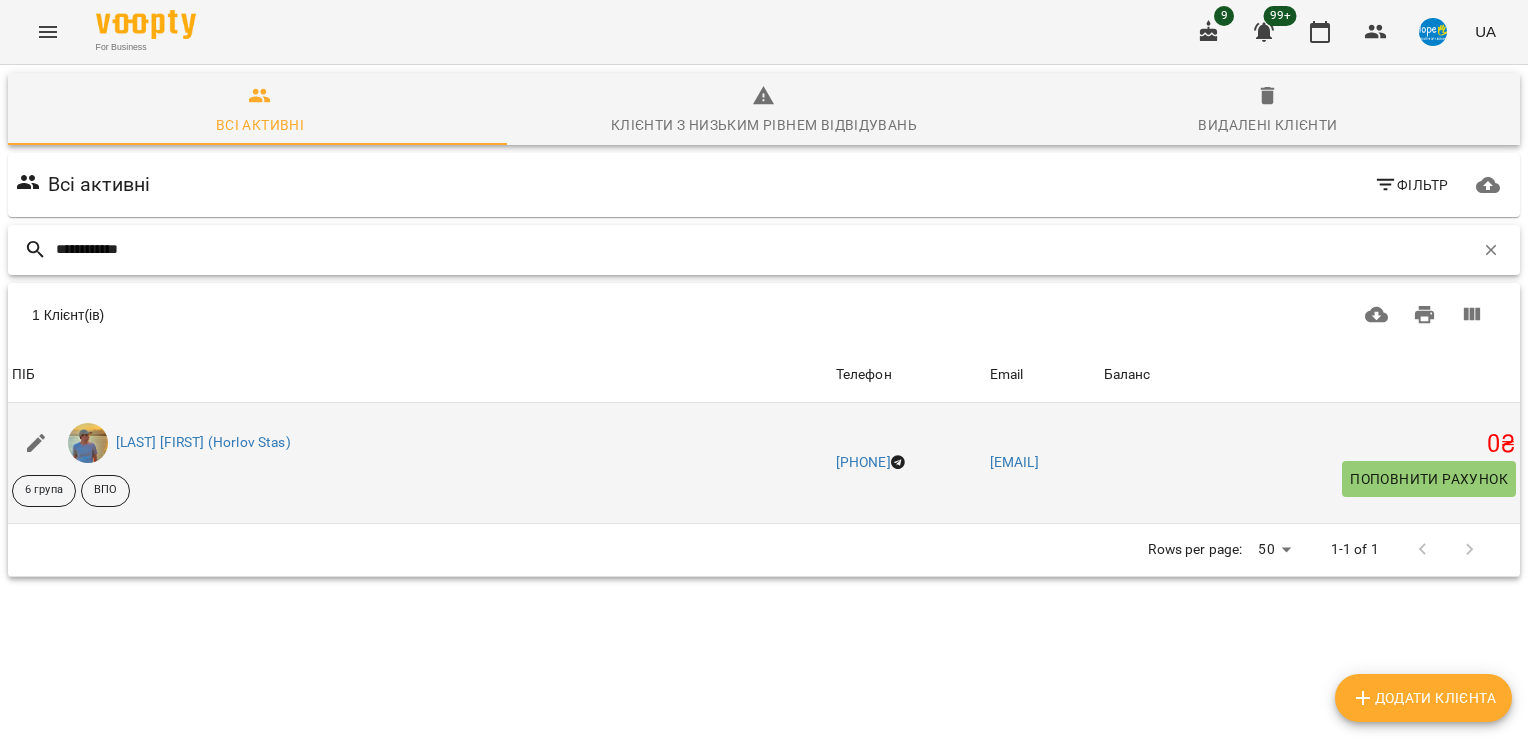 type on "**********" 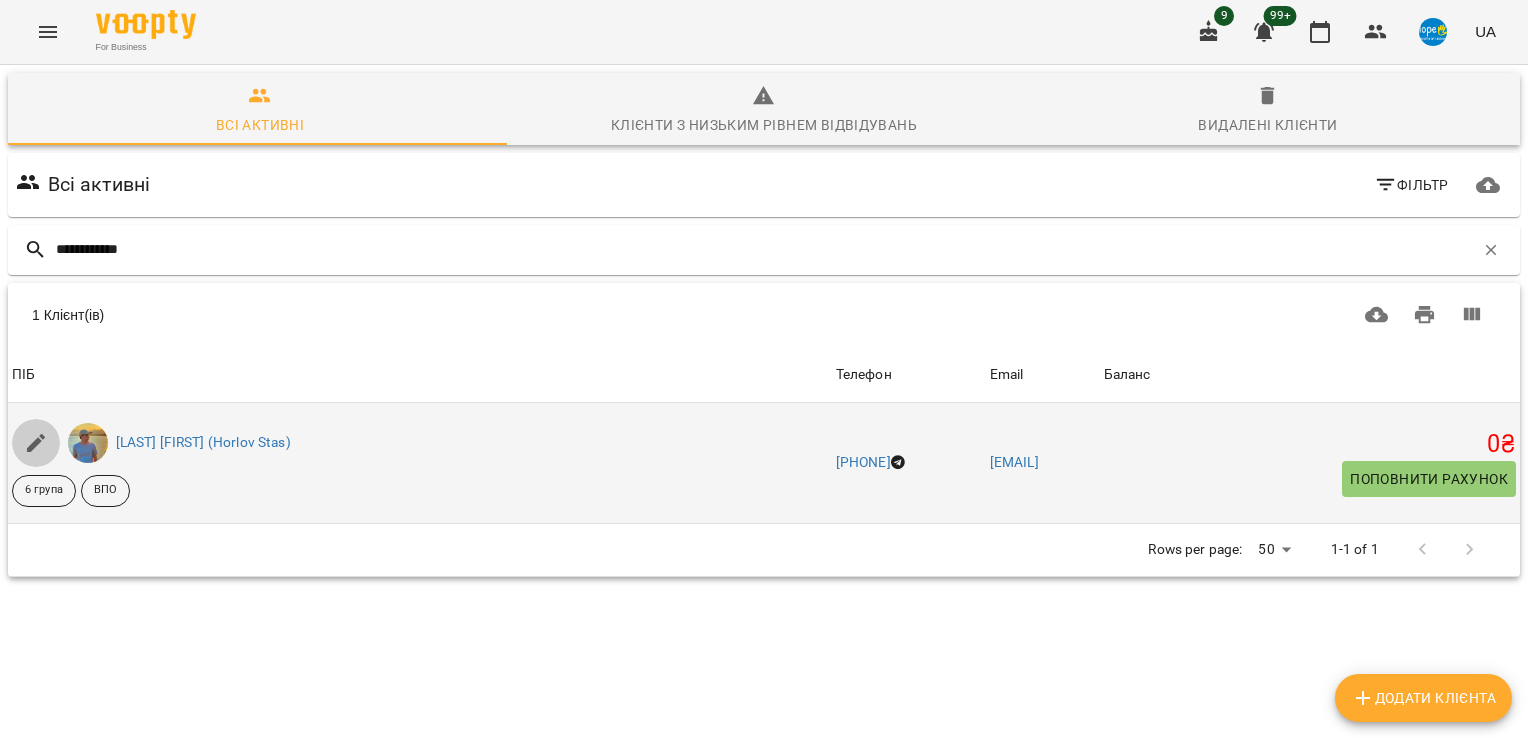click 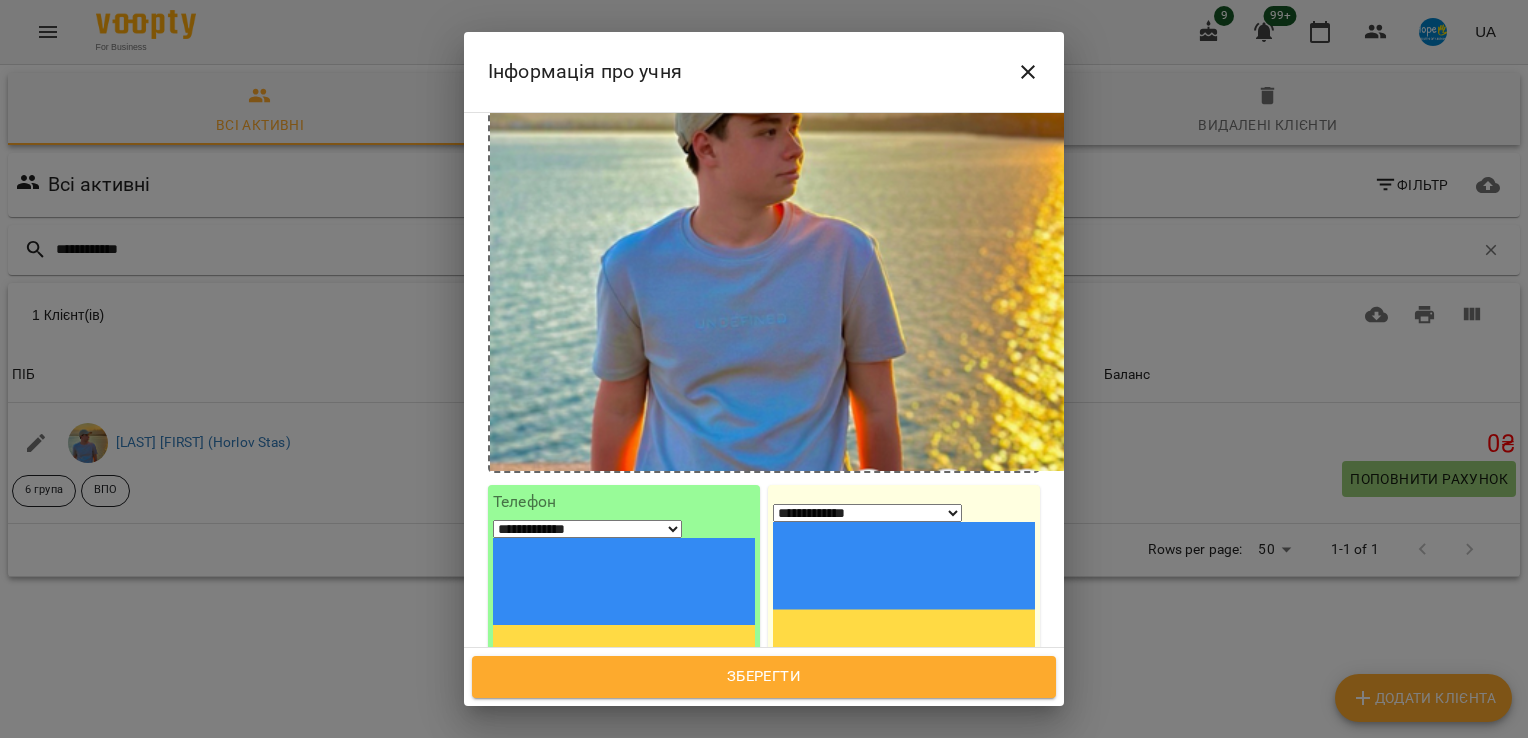 scroll, scrollTop: 400, scrollLeft: 0, axis: vertical 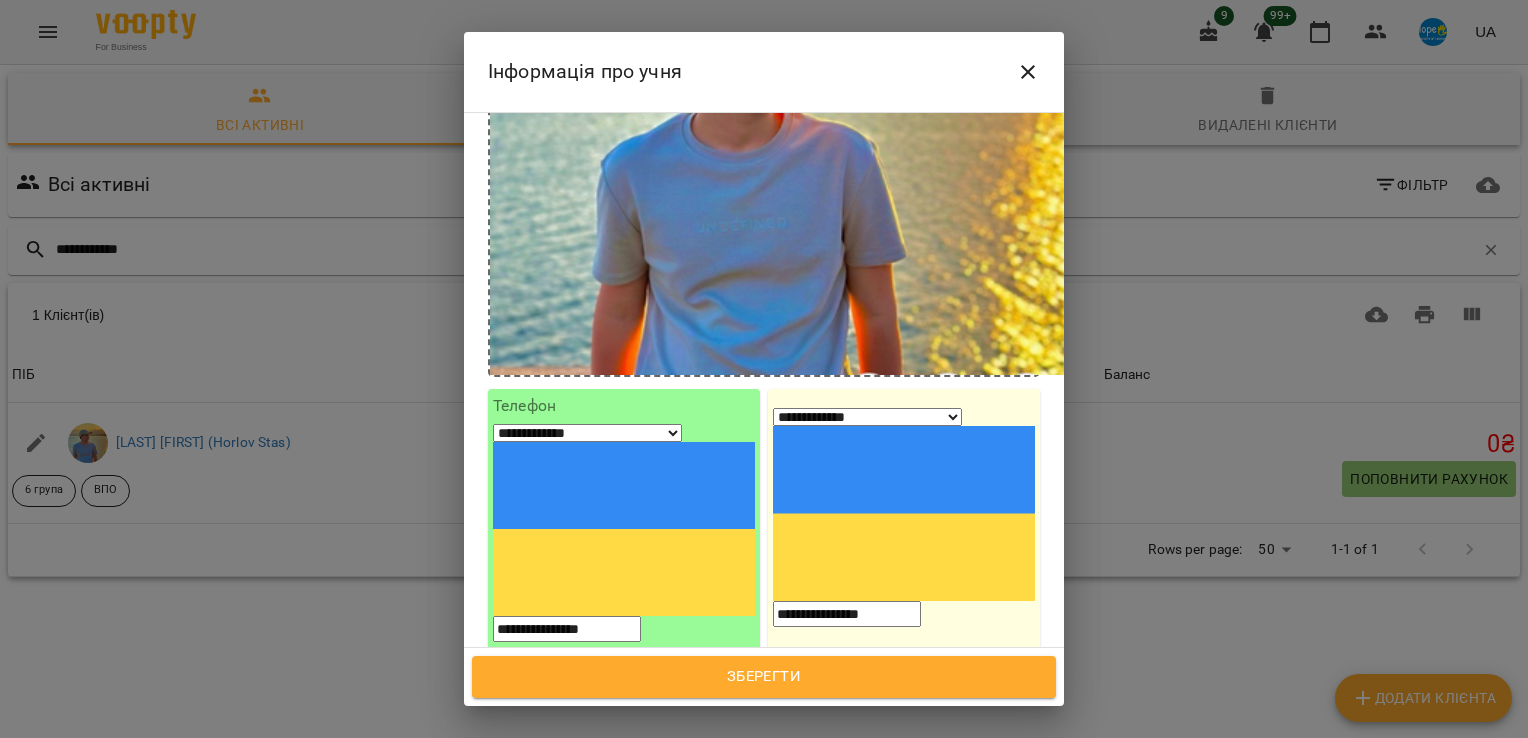 drag, startPoint x: 966, startPoint y: 375, endPoint x: 652, endPoint y: 362, distance: 314.26898 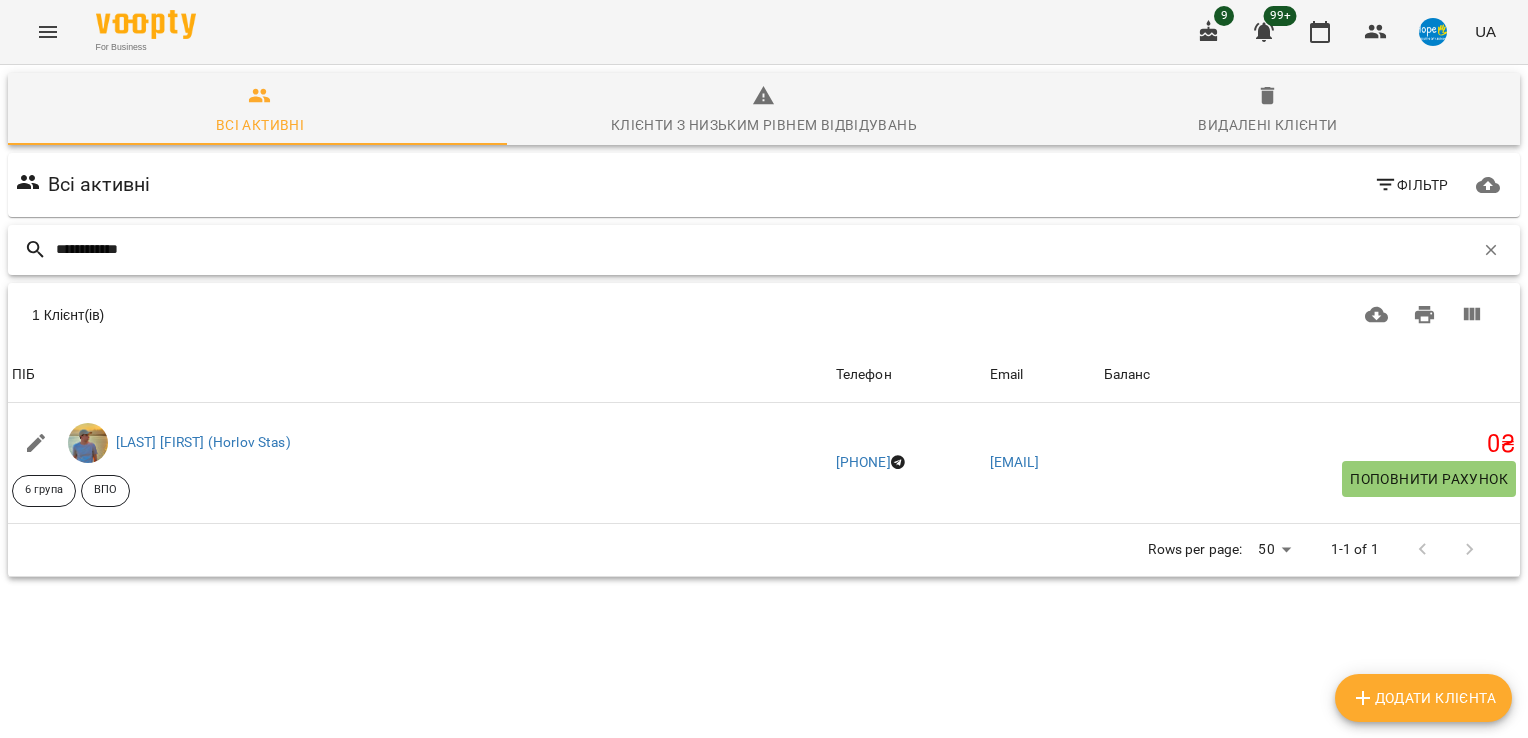 drag, startPoint x: 157, startPoint y: 257, endPoint x: -4, endPoint y: 239, distance: 162.00308 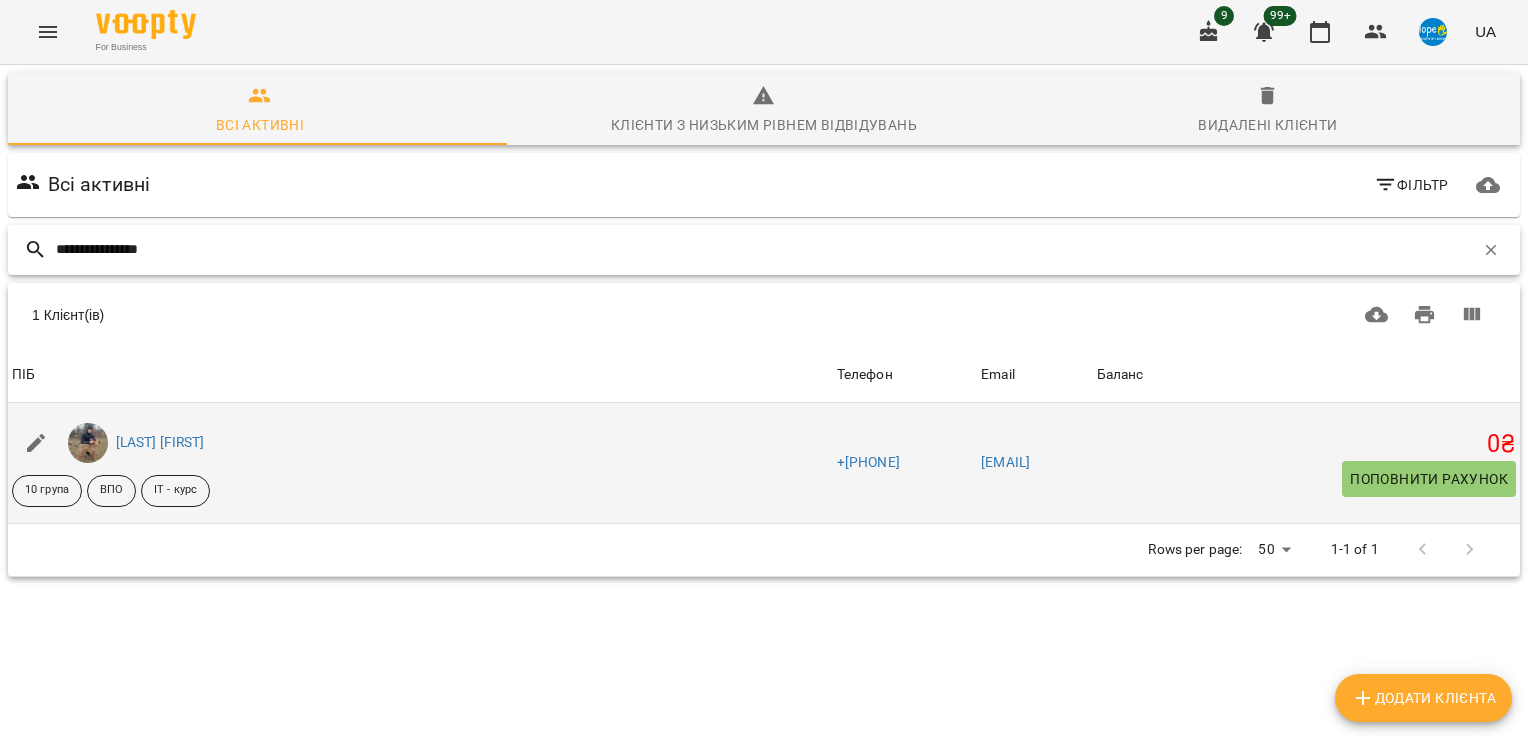 type on "**********" 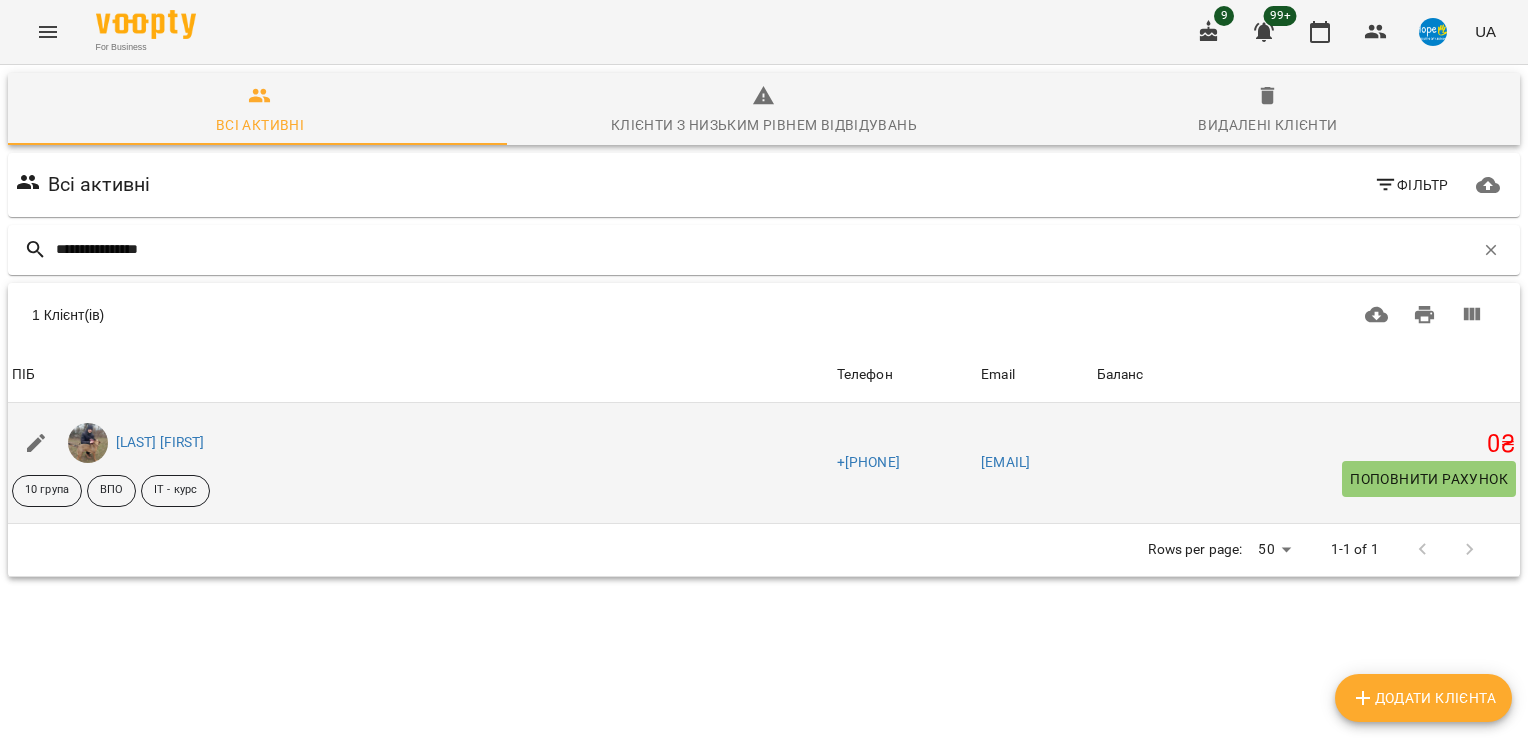 click 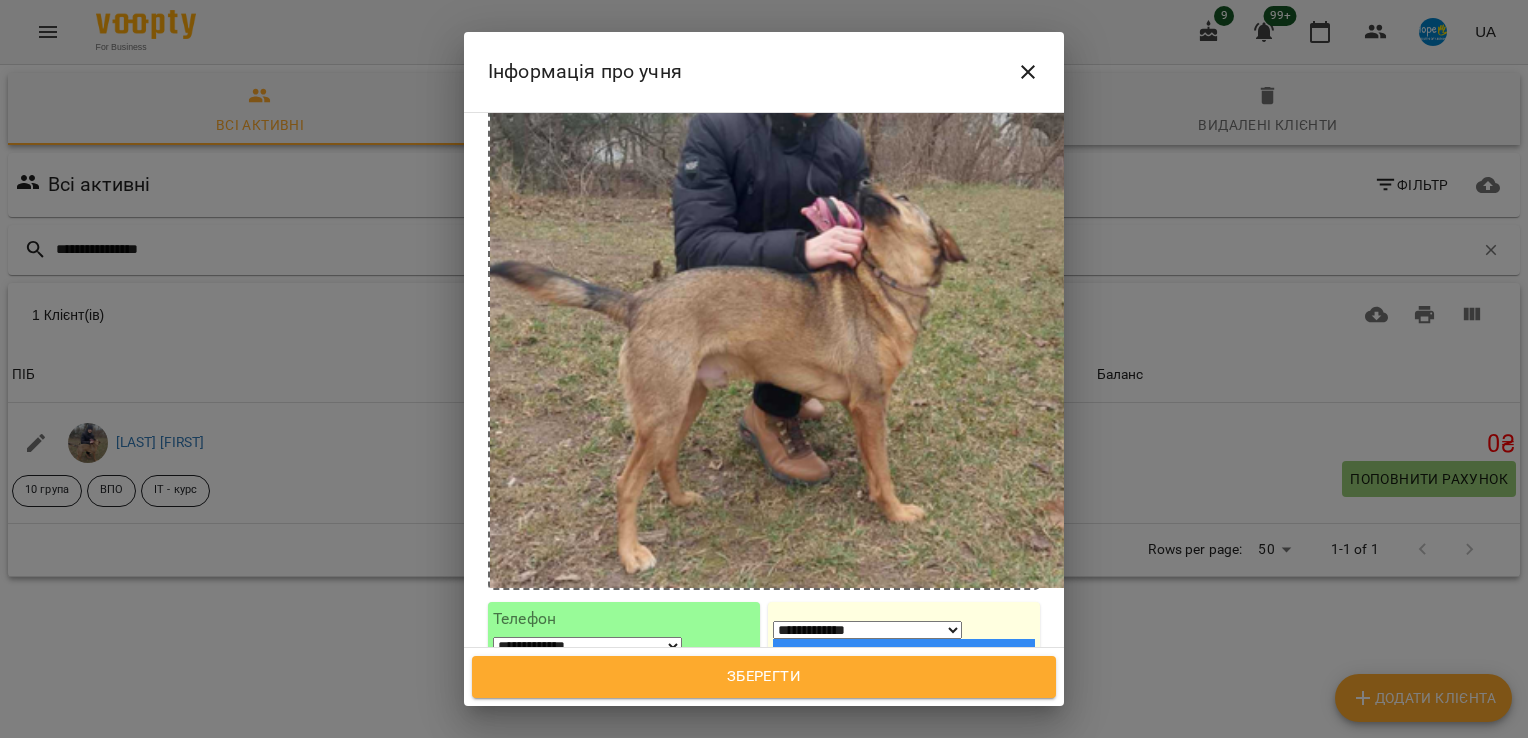 scroll, scrollTop: 400, scrollLeft: 0, axis: vertical 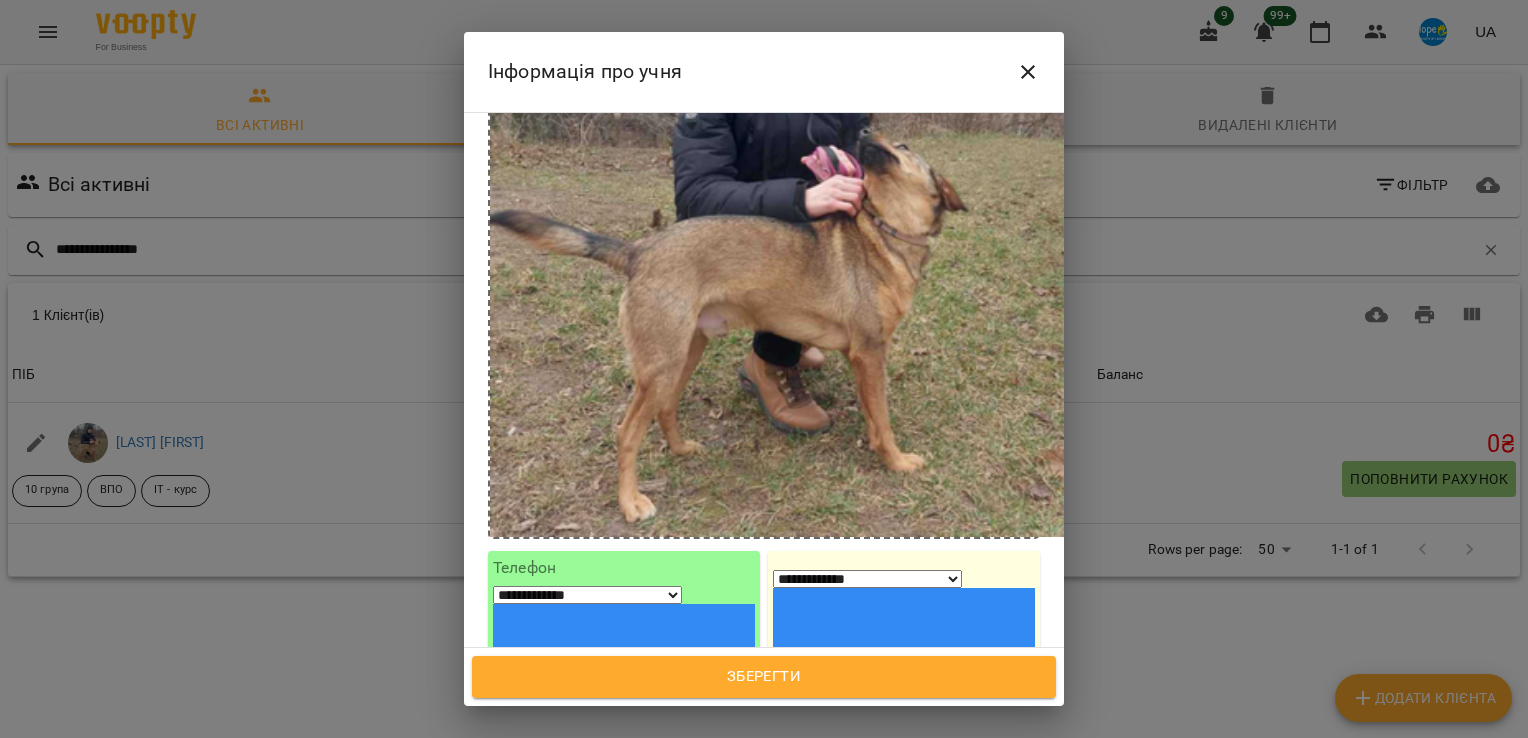 drag, startPoint x: 946, startPoint y: 529, endPoint x: 692, endPoint y: 520, distance: 254.1594 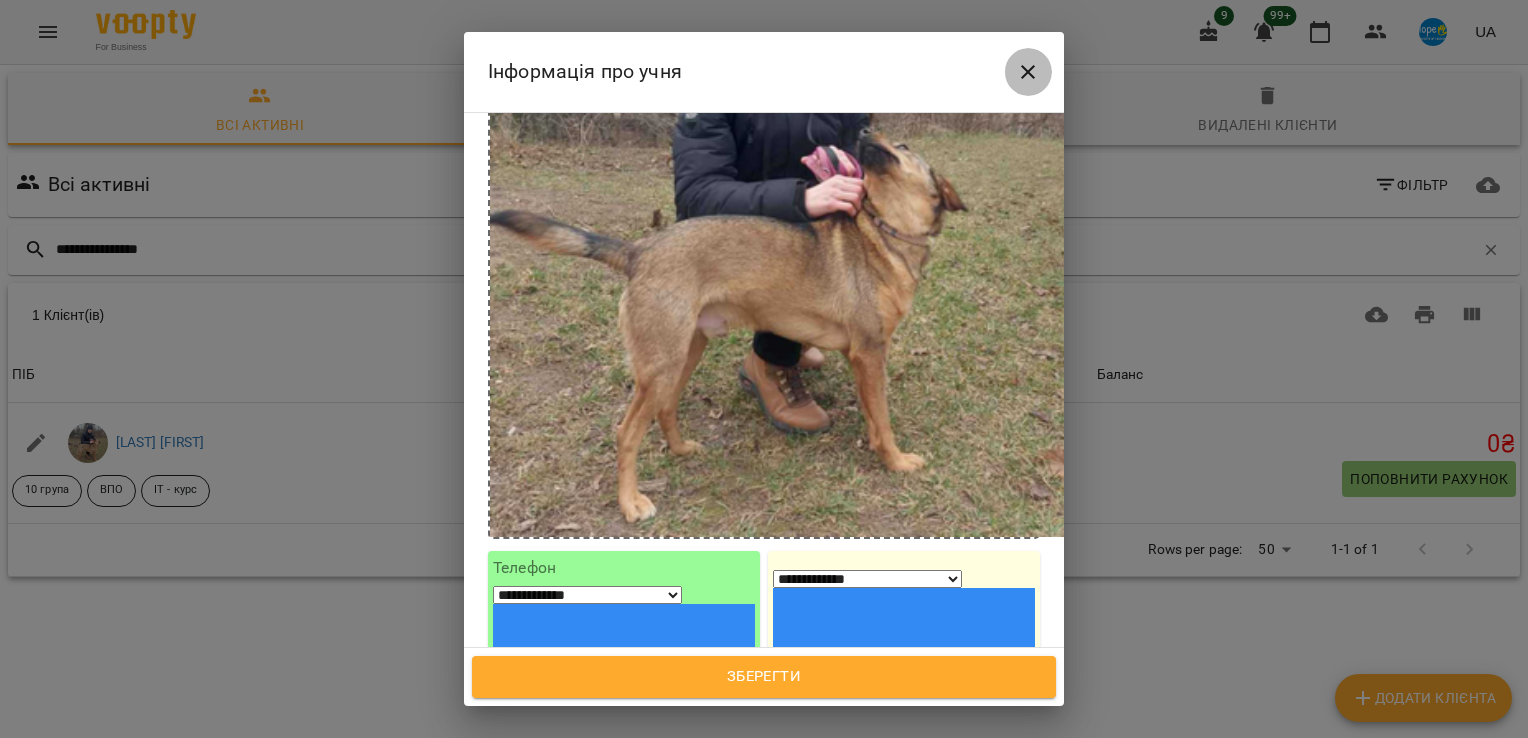 click 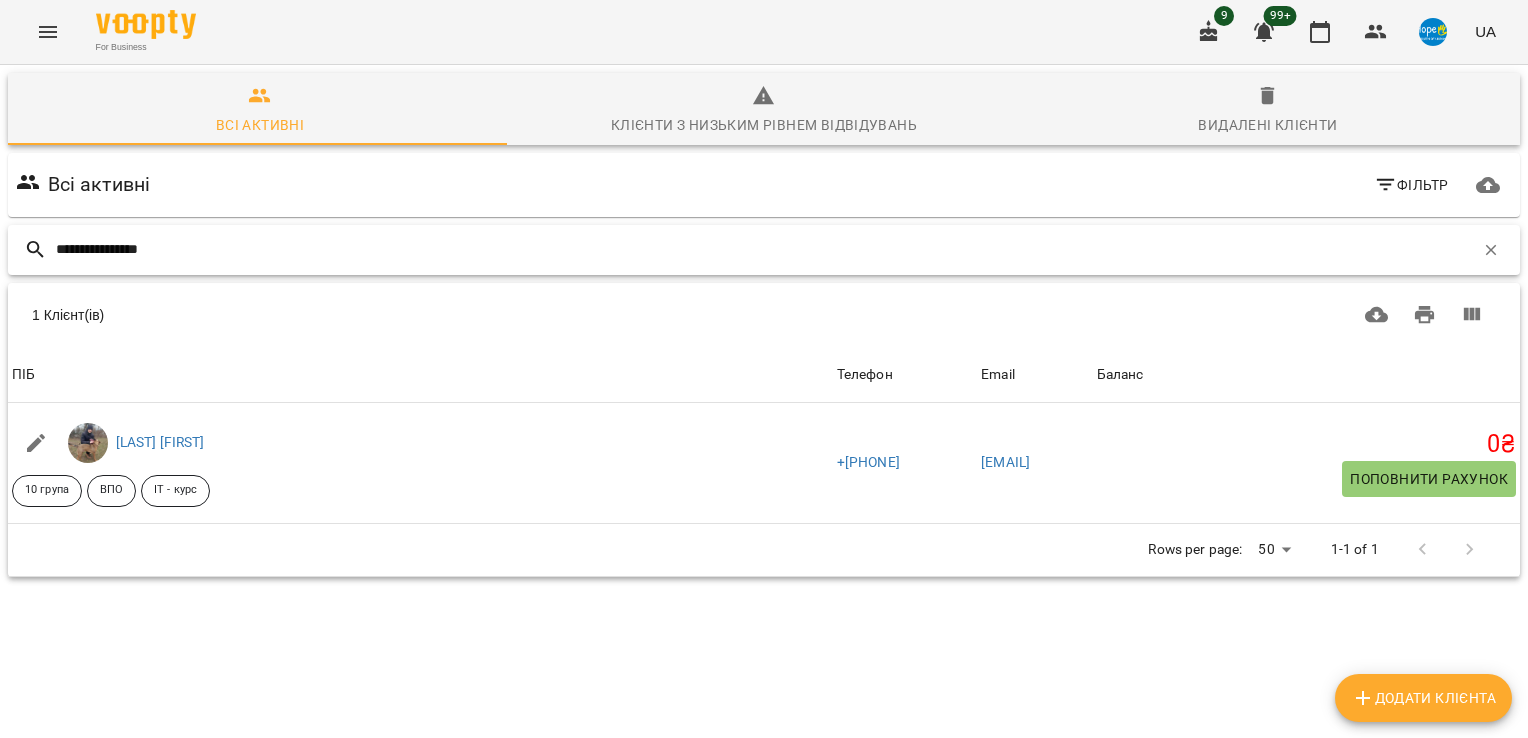 drag, startPoint x: 265, startPoint y: 244, endPoint x: -4, endPoint y: 235, distance: 269.1505 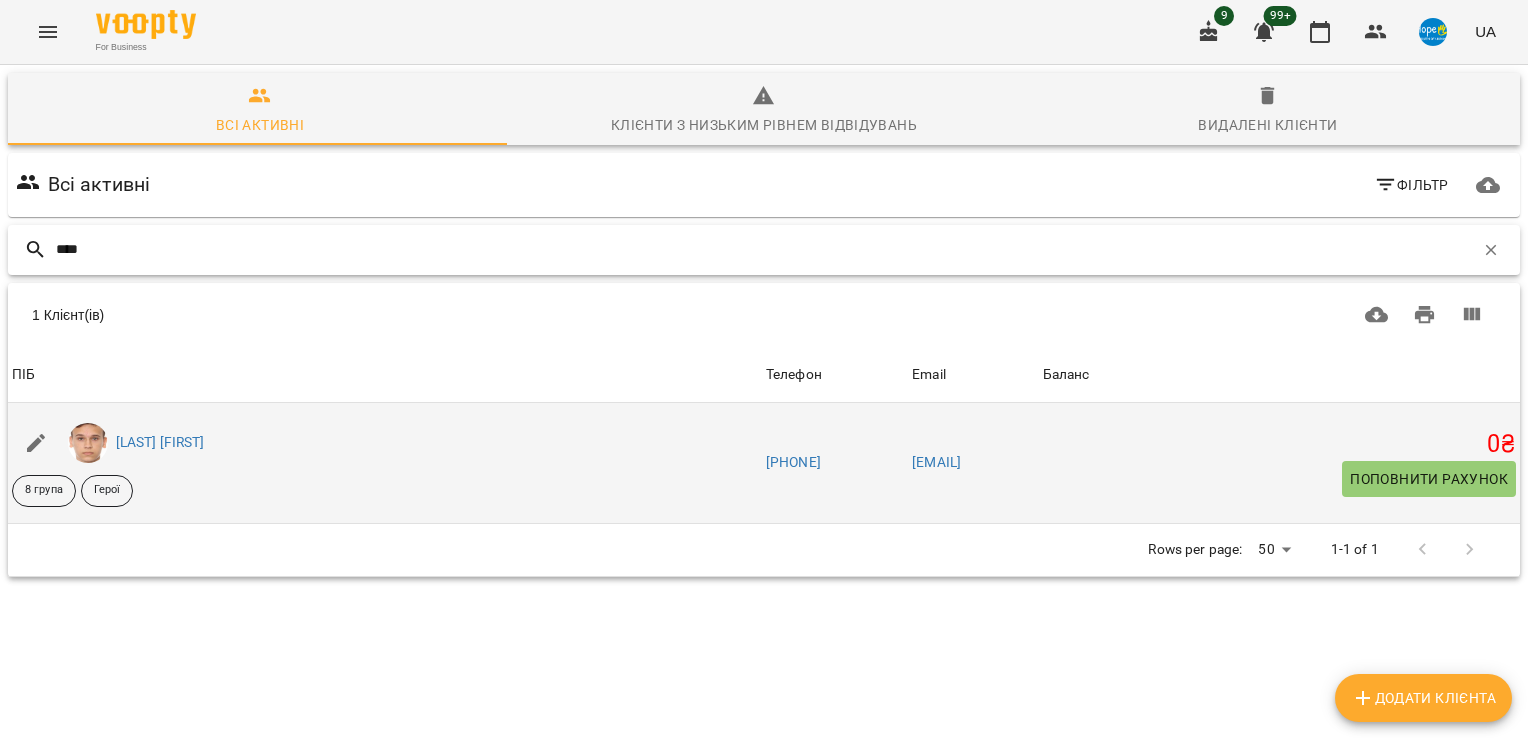 type on "****" 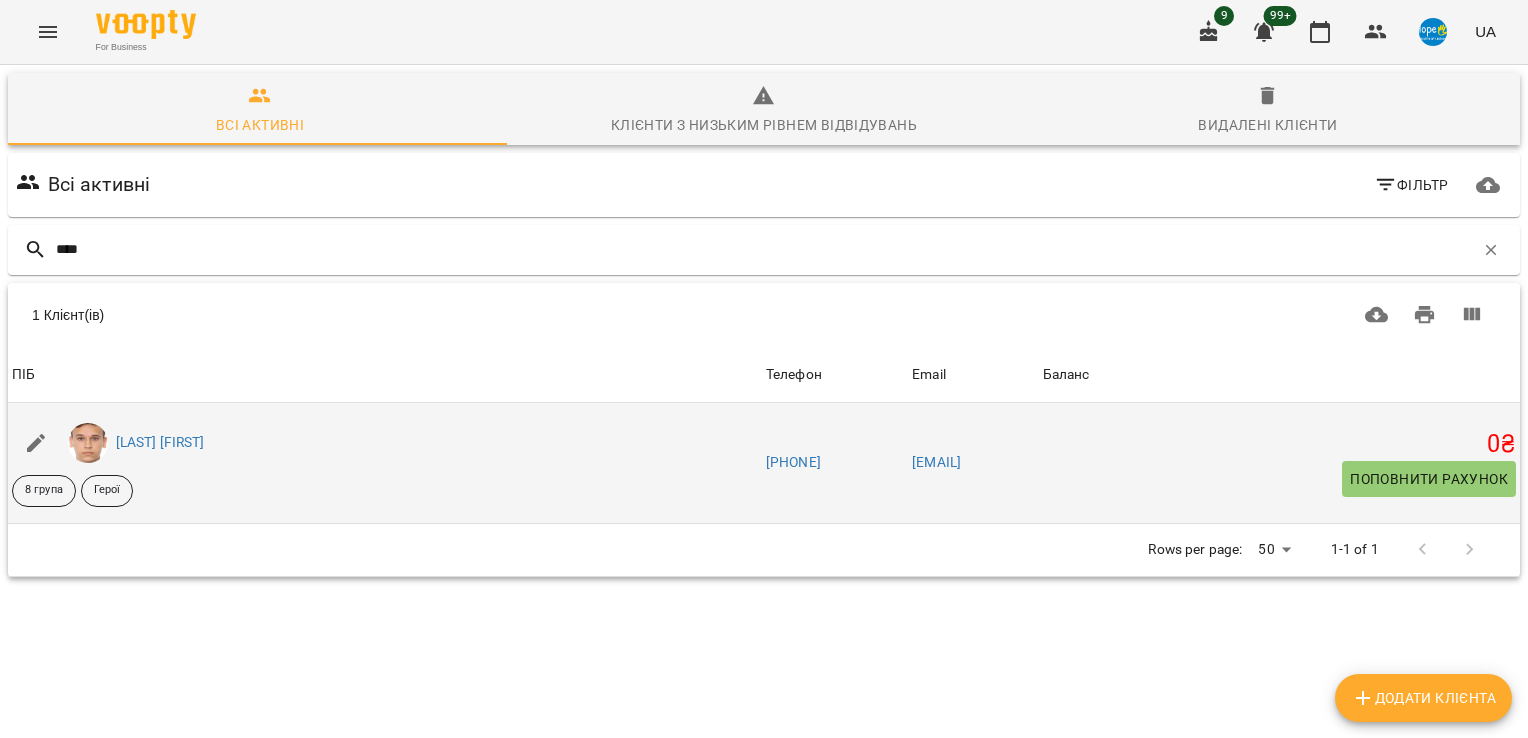 click 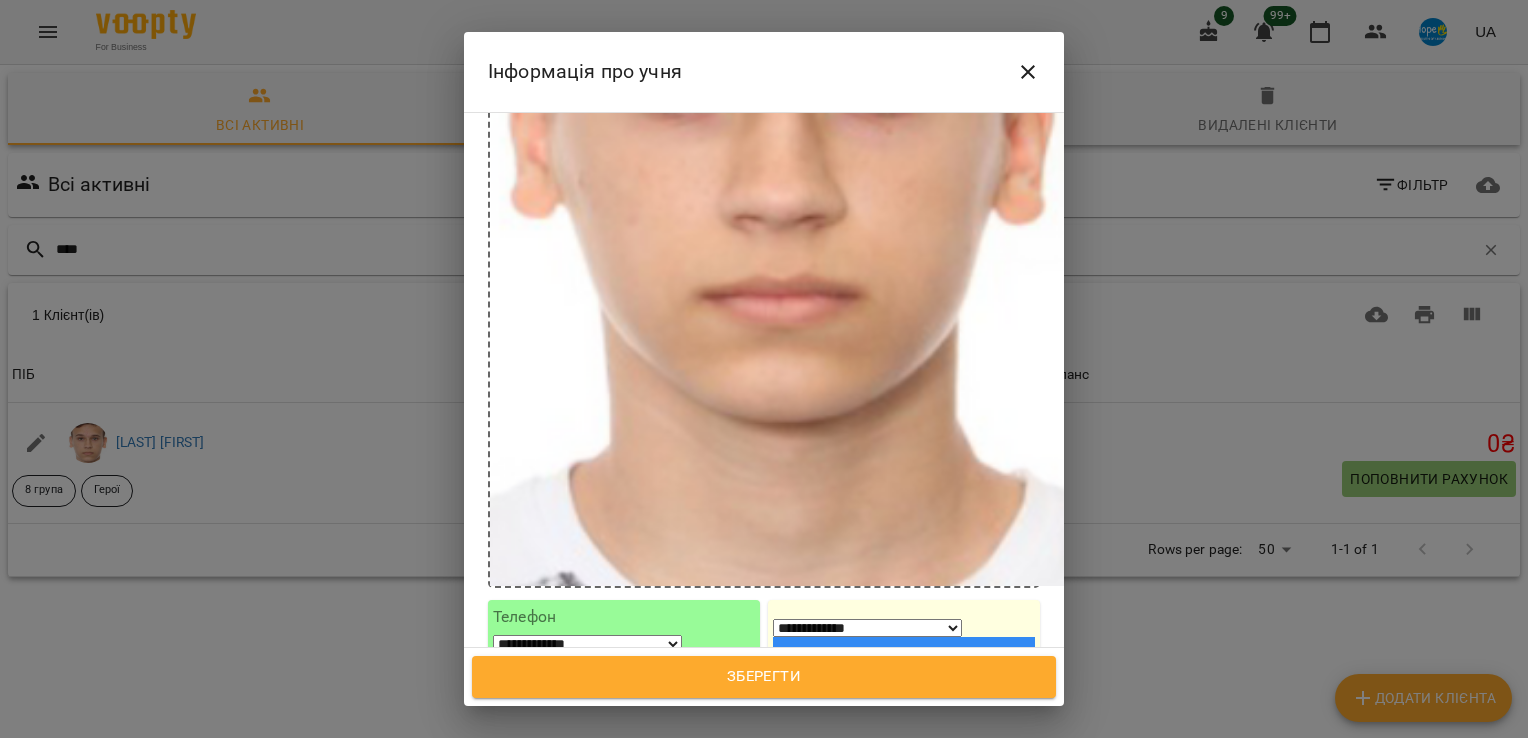 scroll, scrollTop: 700, scrollLeft: 0, axis: vertical 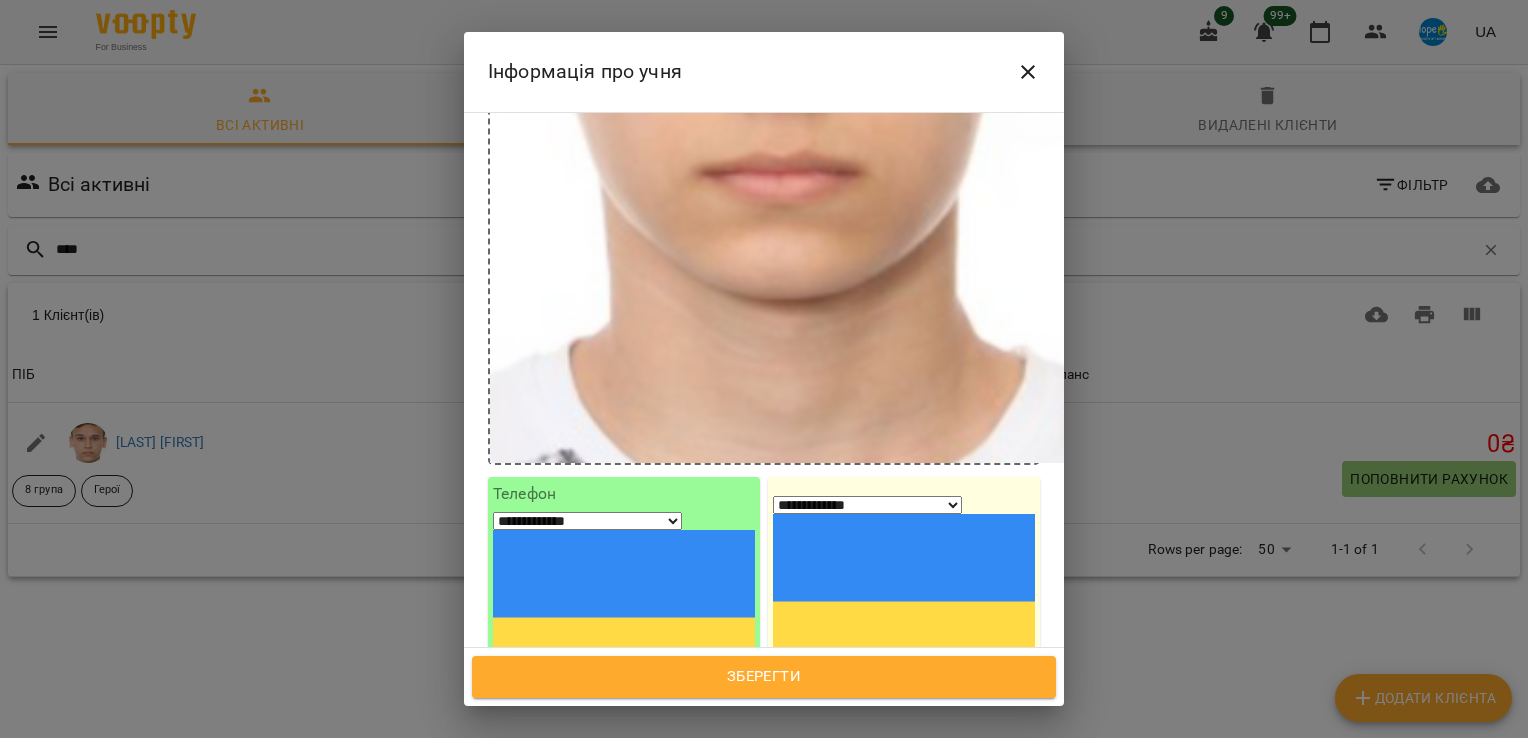 drag, startPoint x: 952, startPoint y: 439, endPoint x: 677, endPoint y: 412, distance: 276.32227 